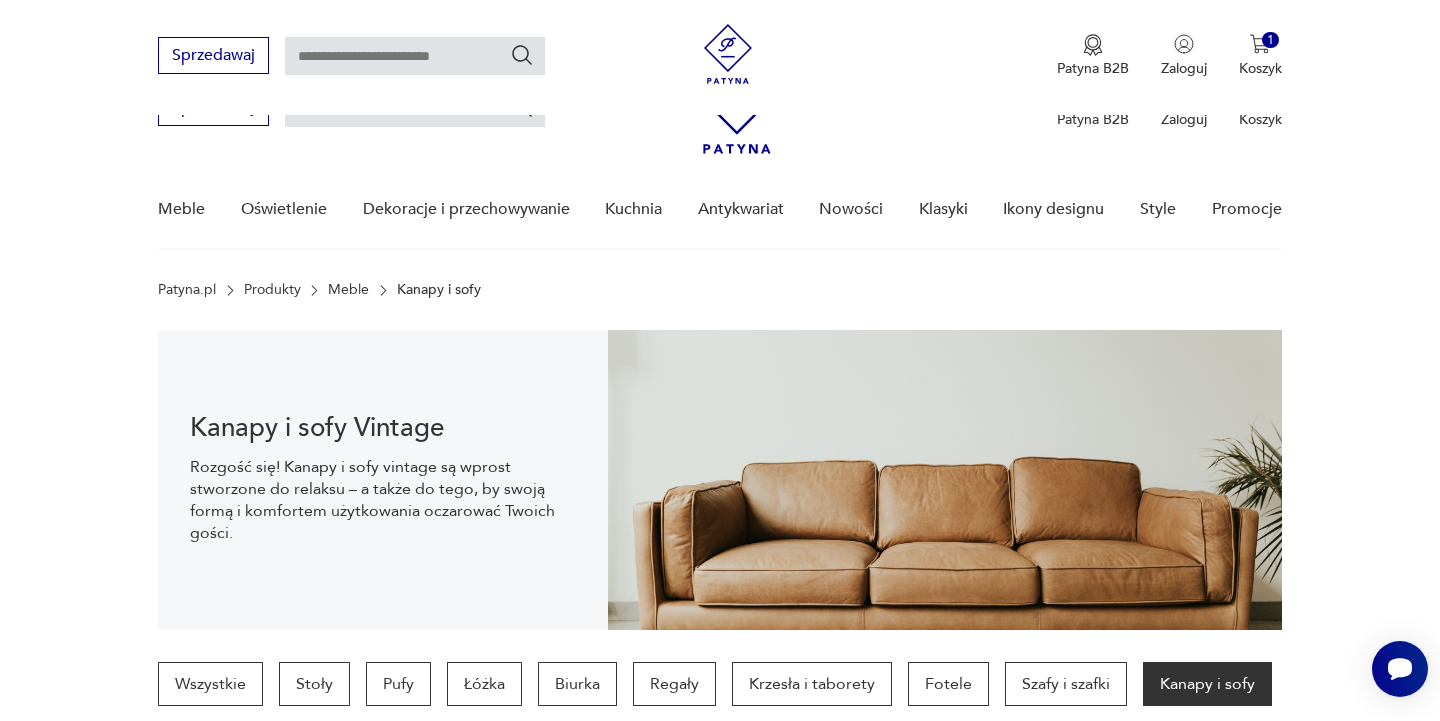 scroll, scrollTop: 0, scrollLeft: 0, axis: both 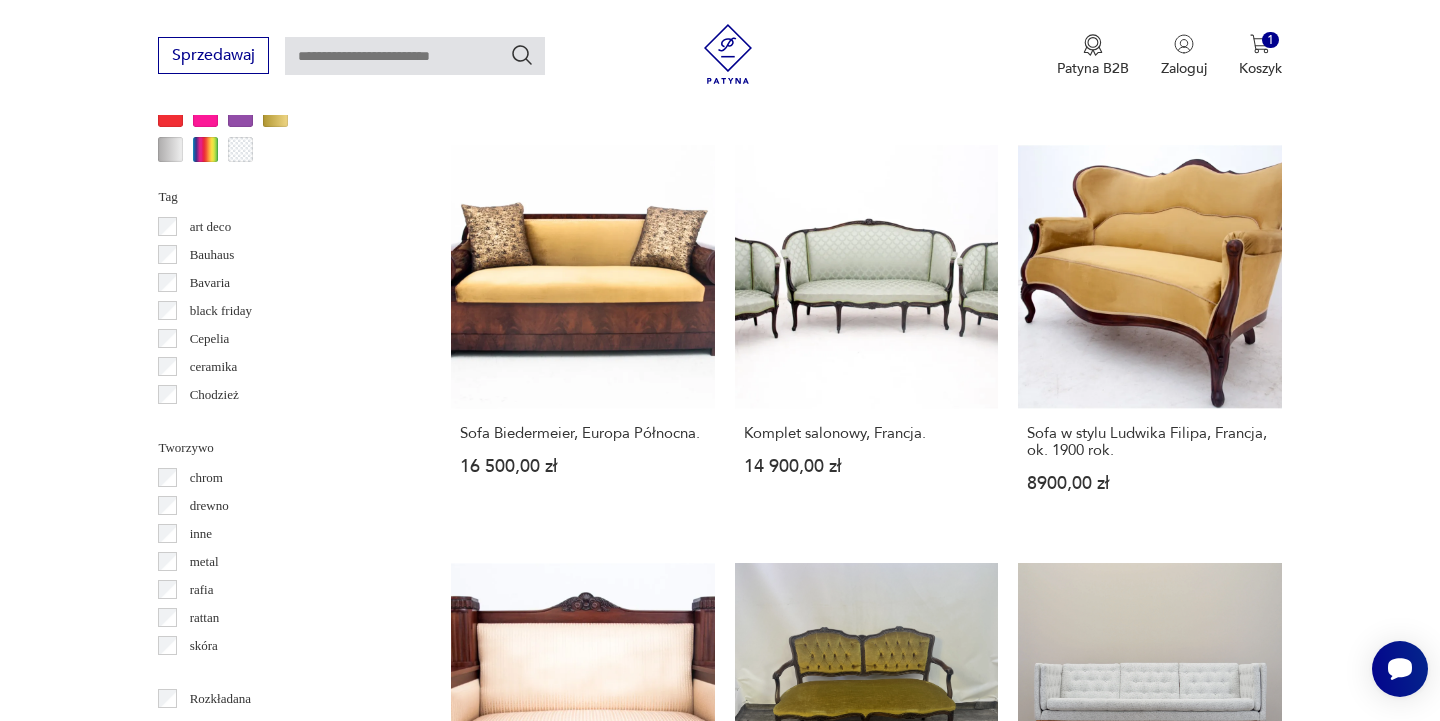 click on "13" at bounding box center [1050, 1470] 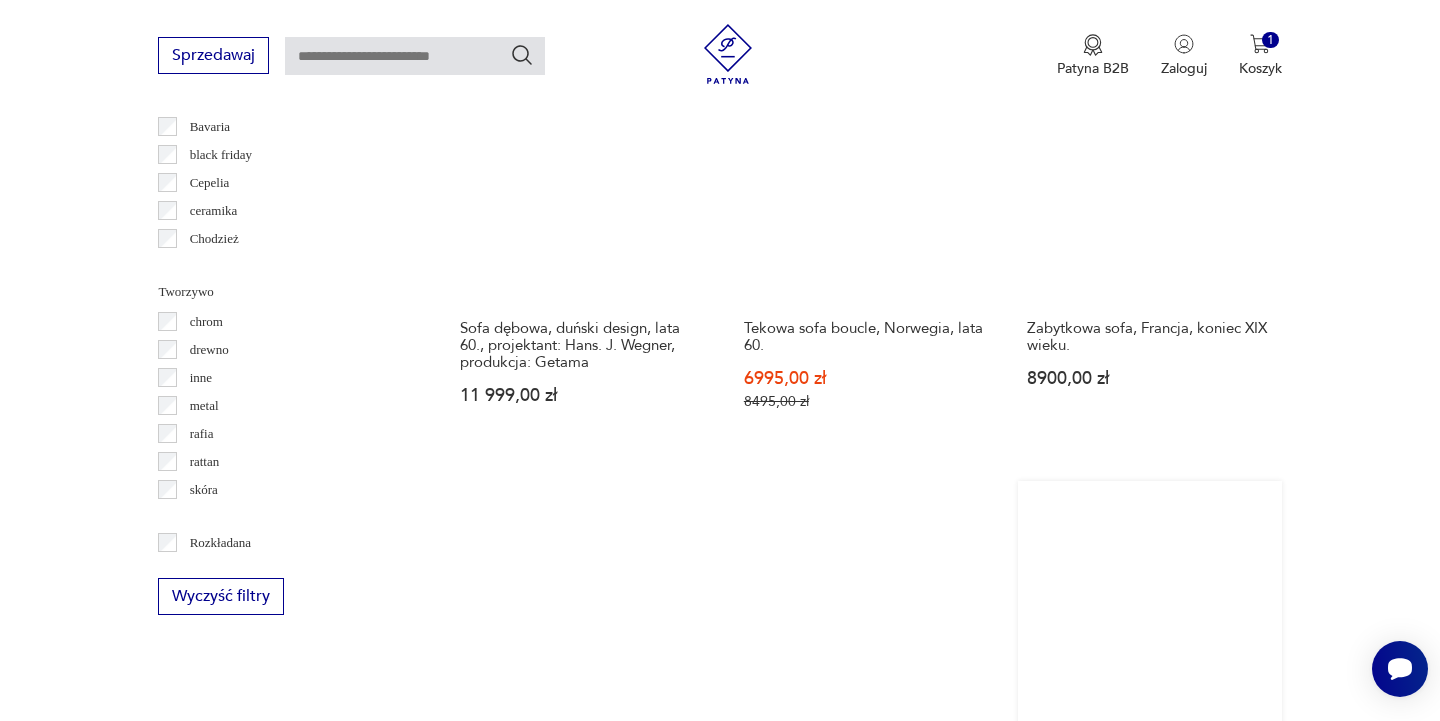 scroll, scrollTop: 2188, scrollLeft: 0, axis: vertical 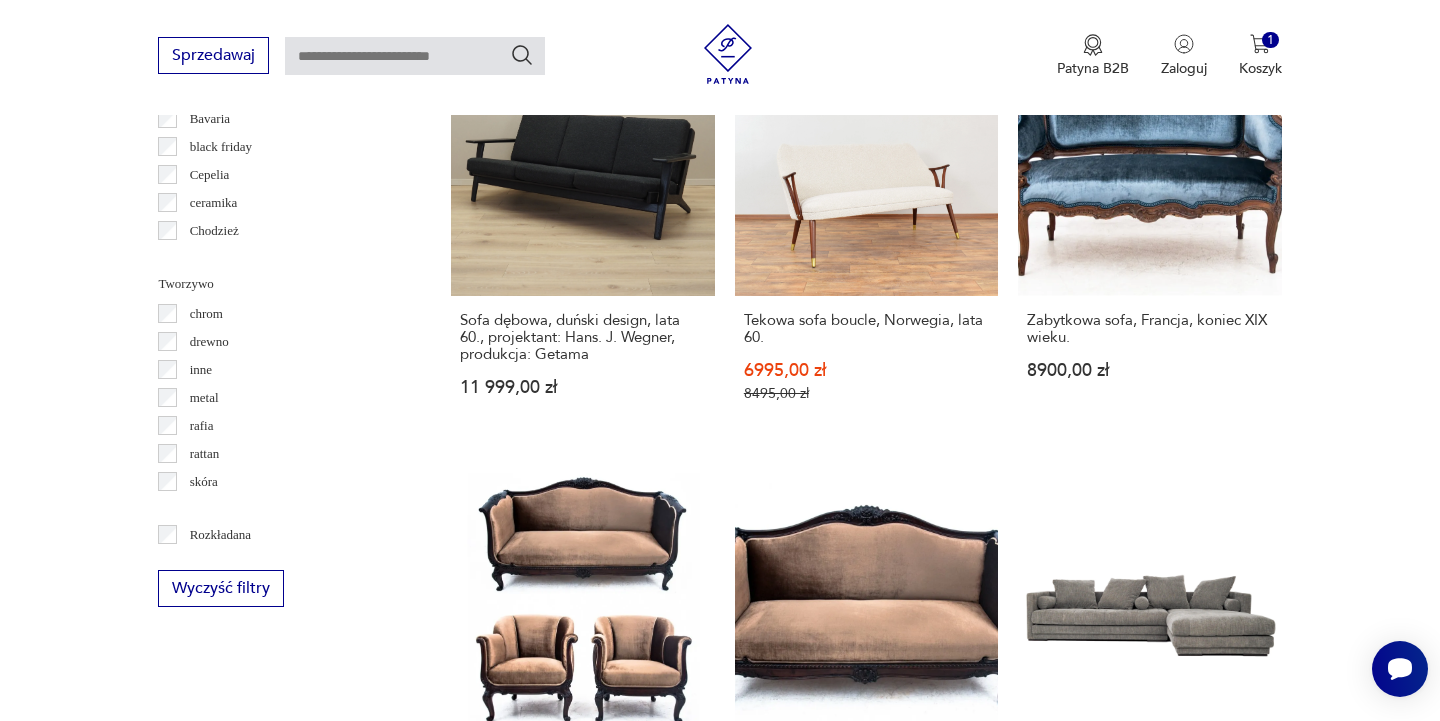 click on "14" at bounding box center (1050, 1363) 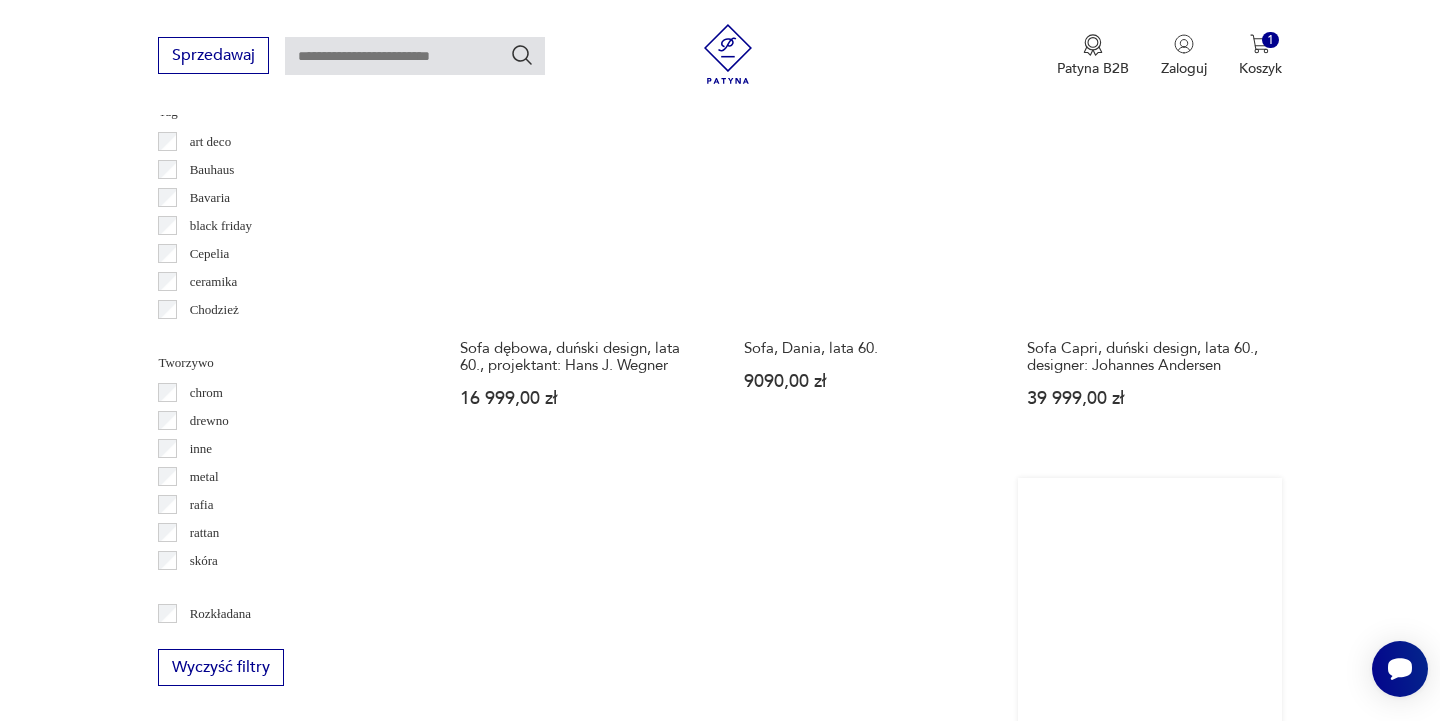 scroll, scrollTop: 2165, scrollLeft: 0, axis: vertical 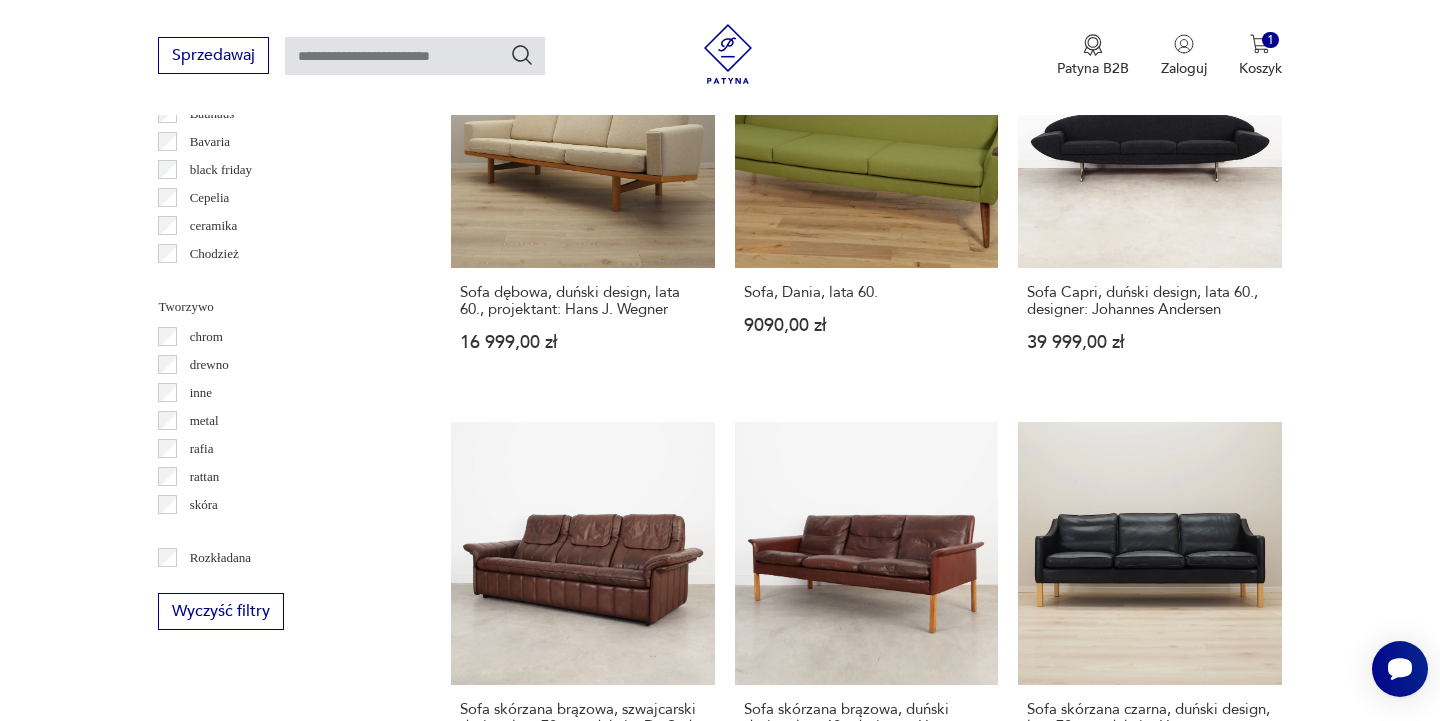 click 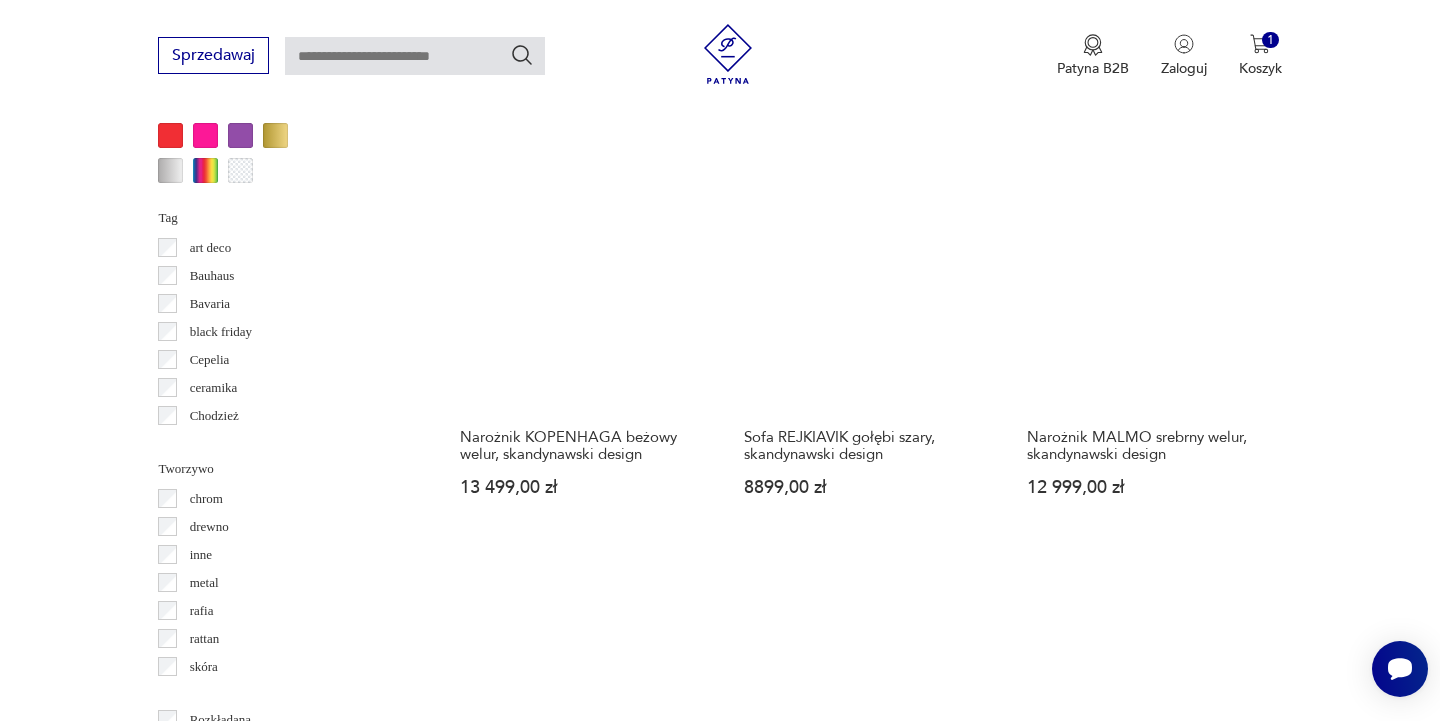 scroll, scrollTop: 2015, scrollLeft: 0, axis: vertical 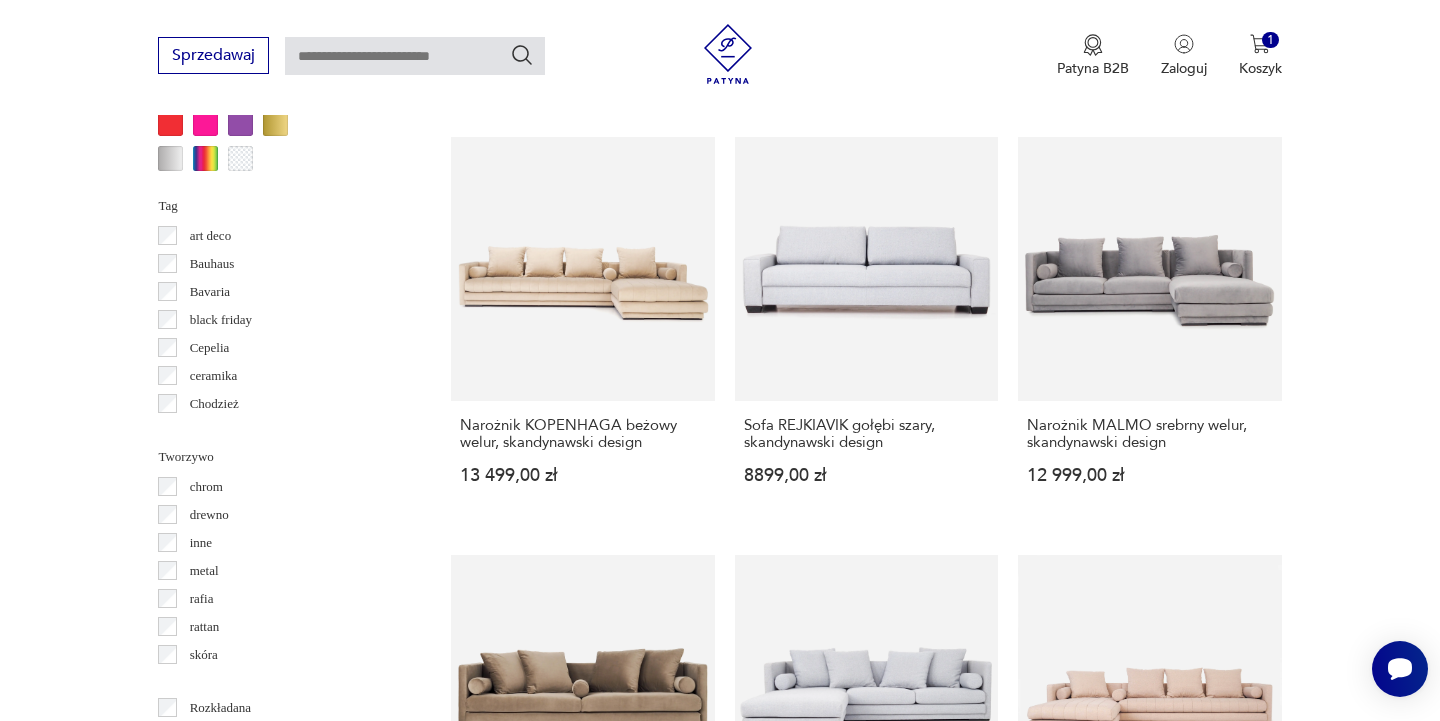 click 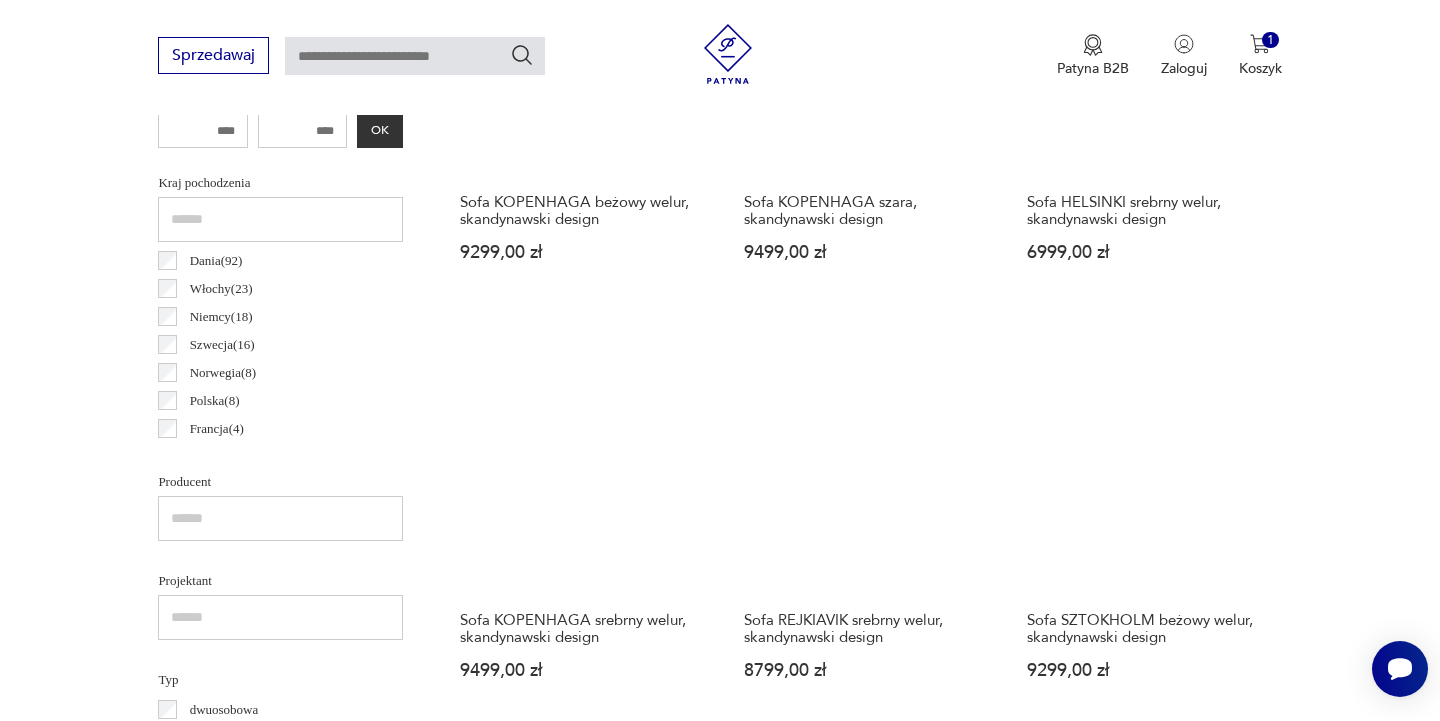 scroll, scrollTop: 986, scrollLeft: 0, axis: vertical 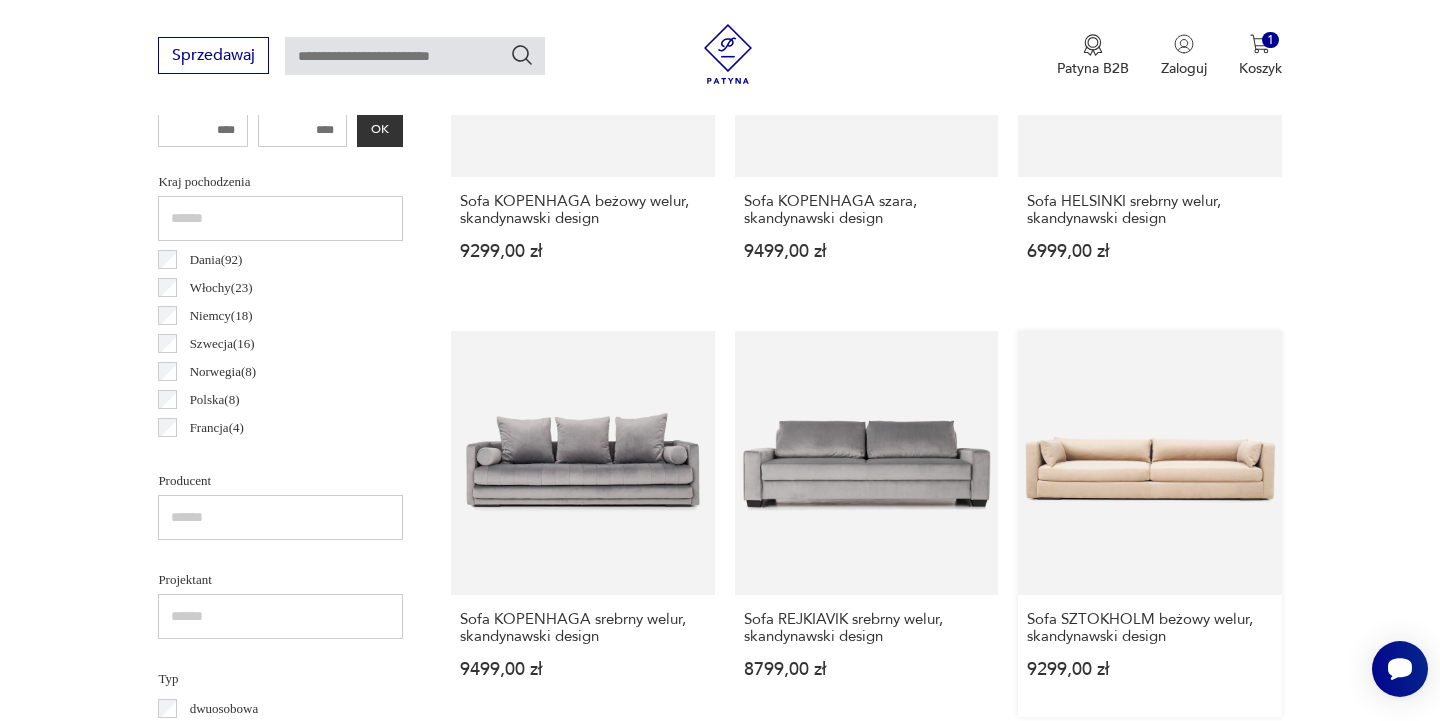 click on "Sofa SZTOKHOLM beżowy welur, skandynawski design 9299,00 zł" at bounding box center [1149, 523] 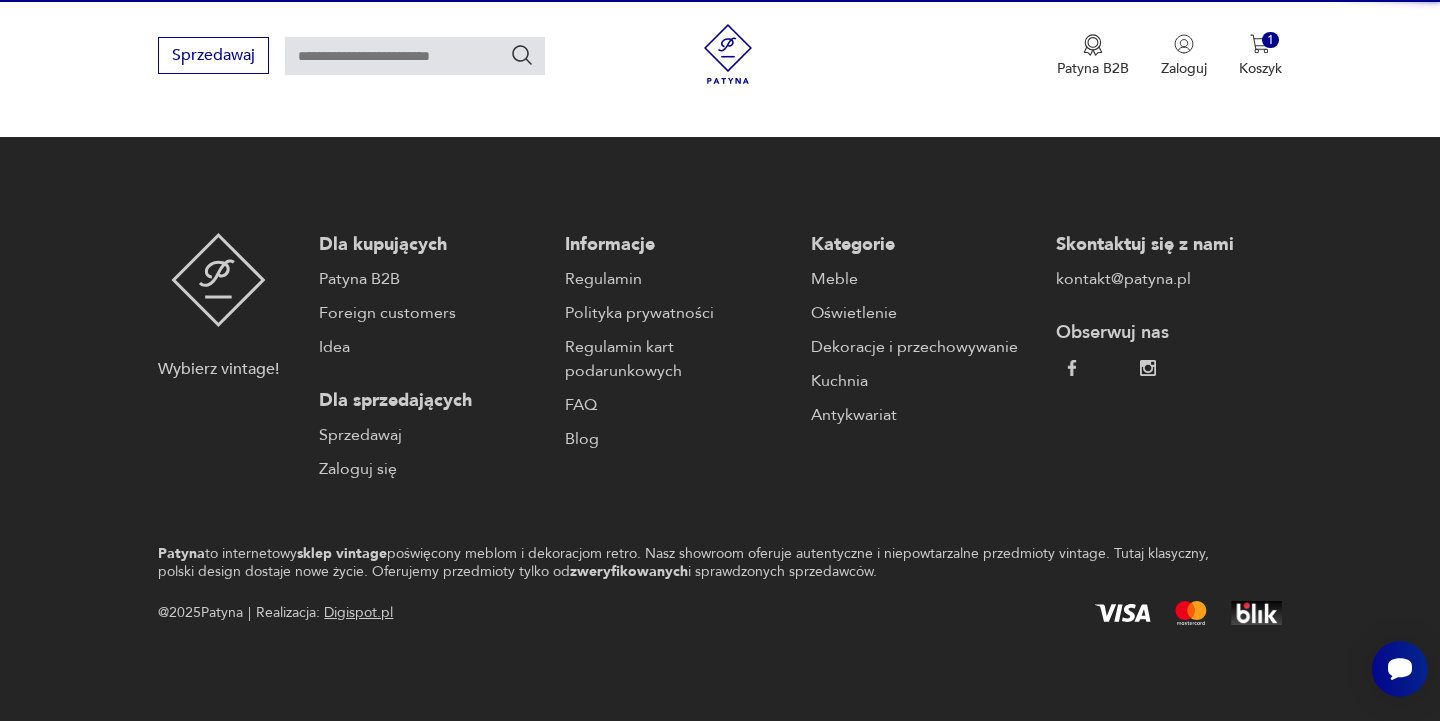 scroll, scrollTop: 0, scrollLeft: 0, axis: both 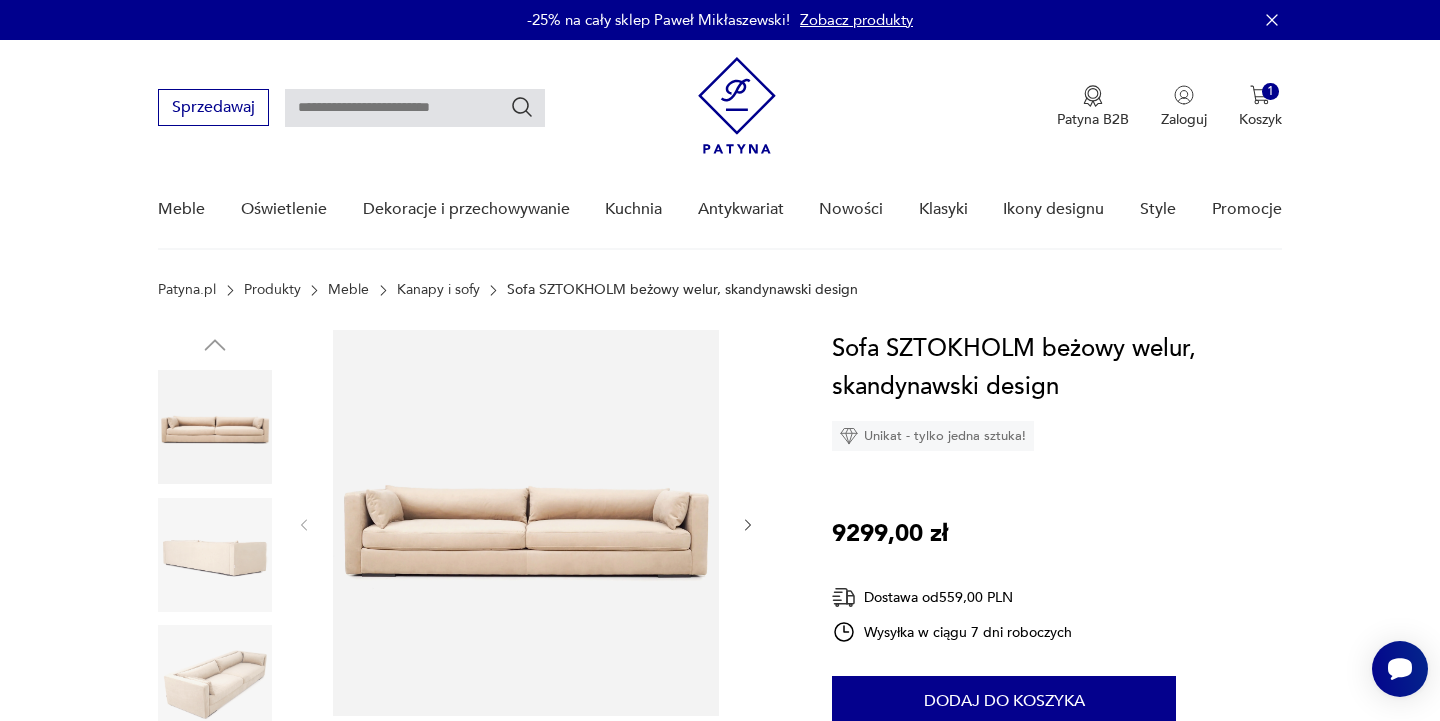 click 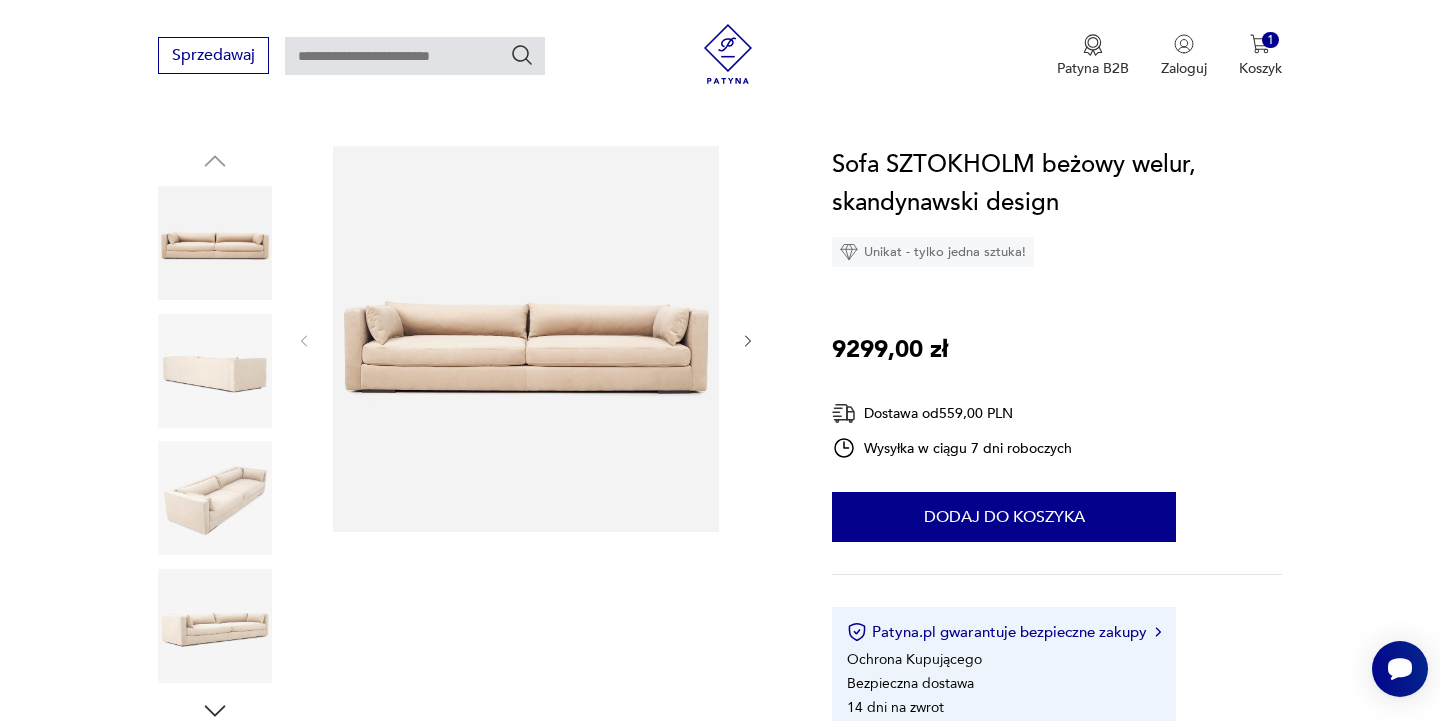 scroll, scrollTop: 168, scrollLeft: 0, axis: vertical 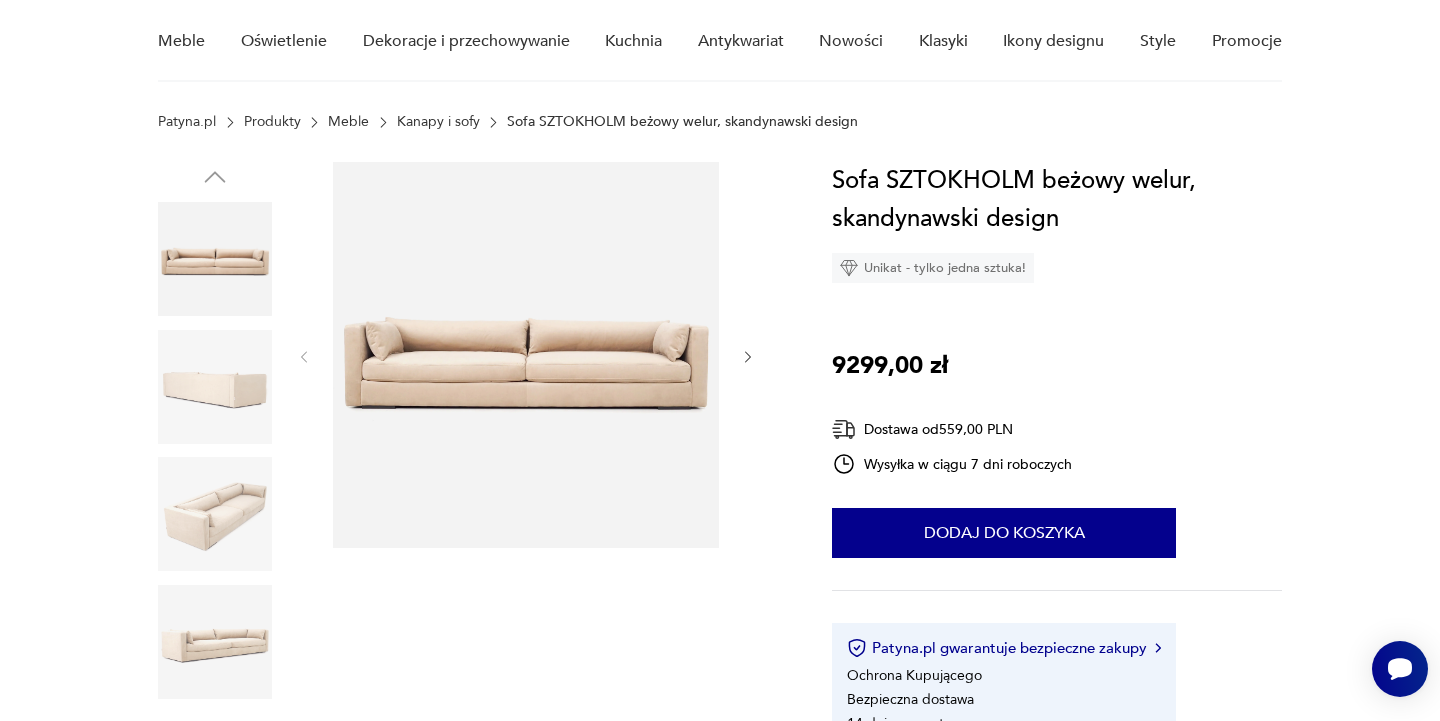 click at bounding box center (526, 355) 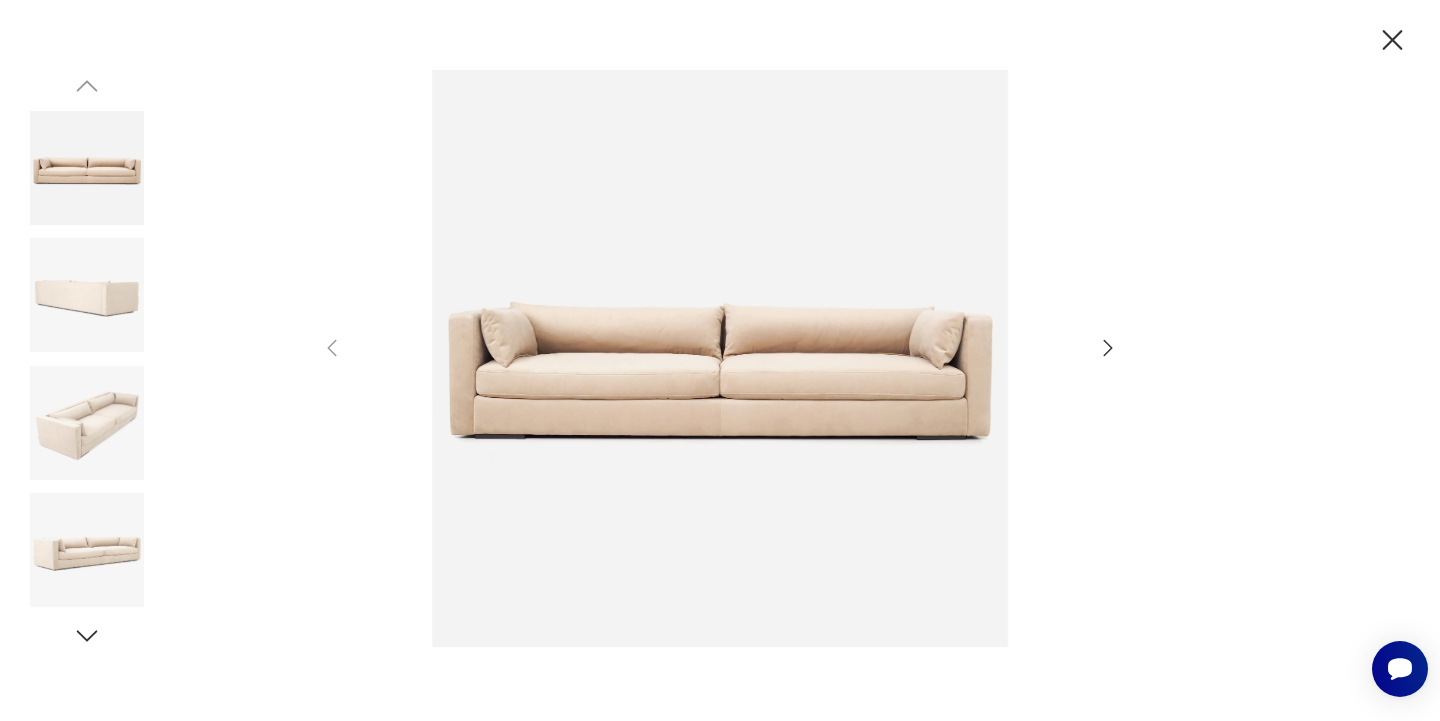 click 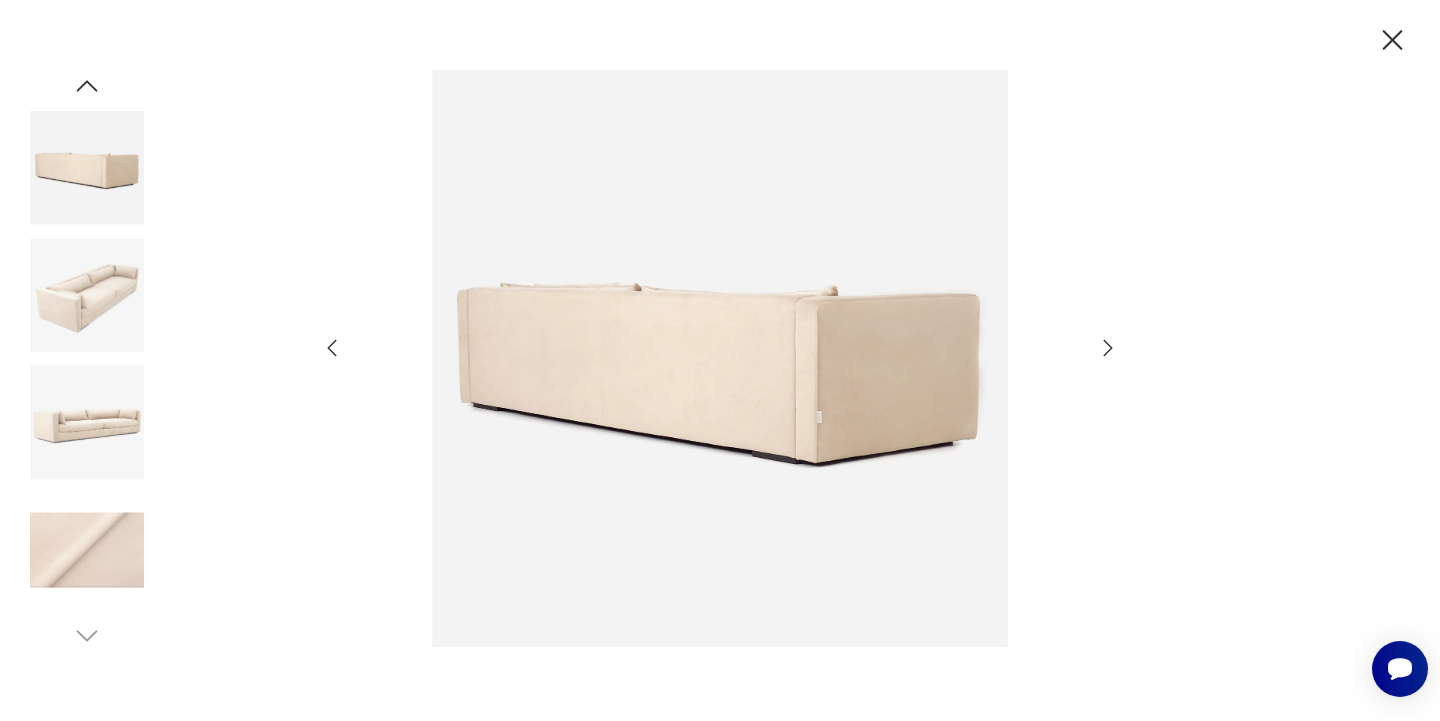 click 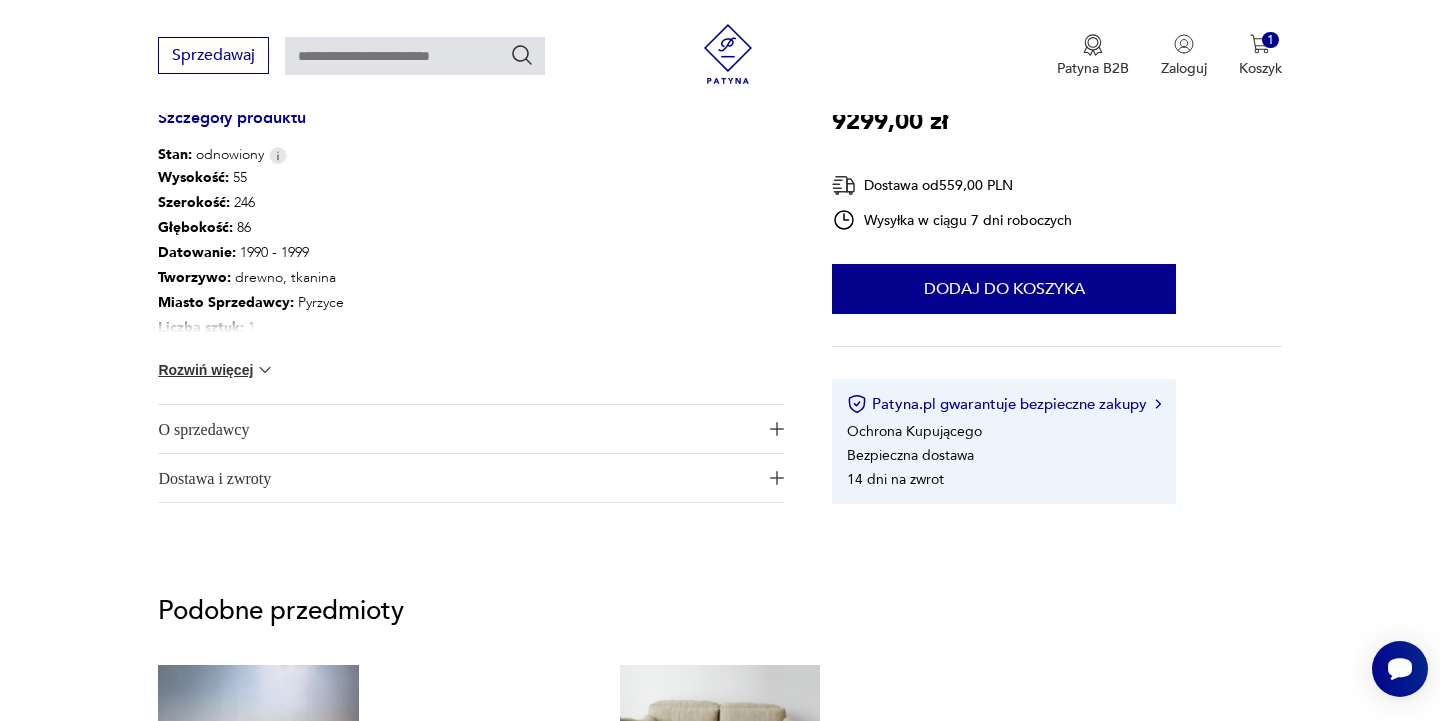 scroll, scrollTop: 1114, scrollLeft: 0, axis: vertical 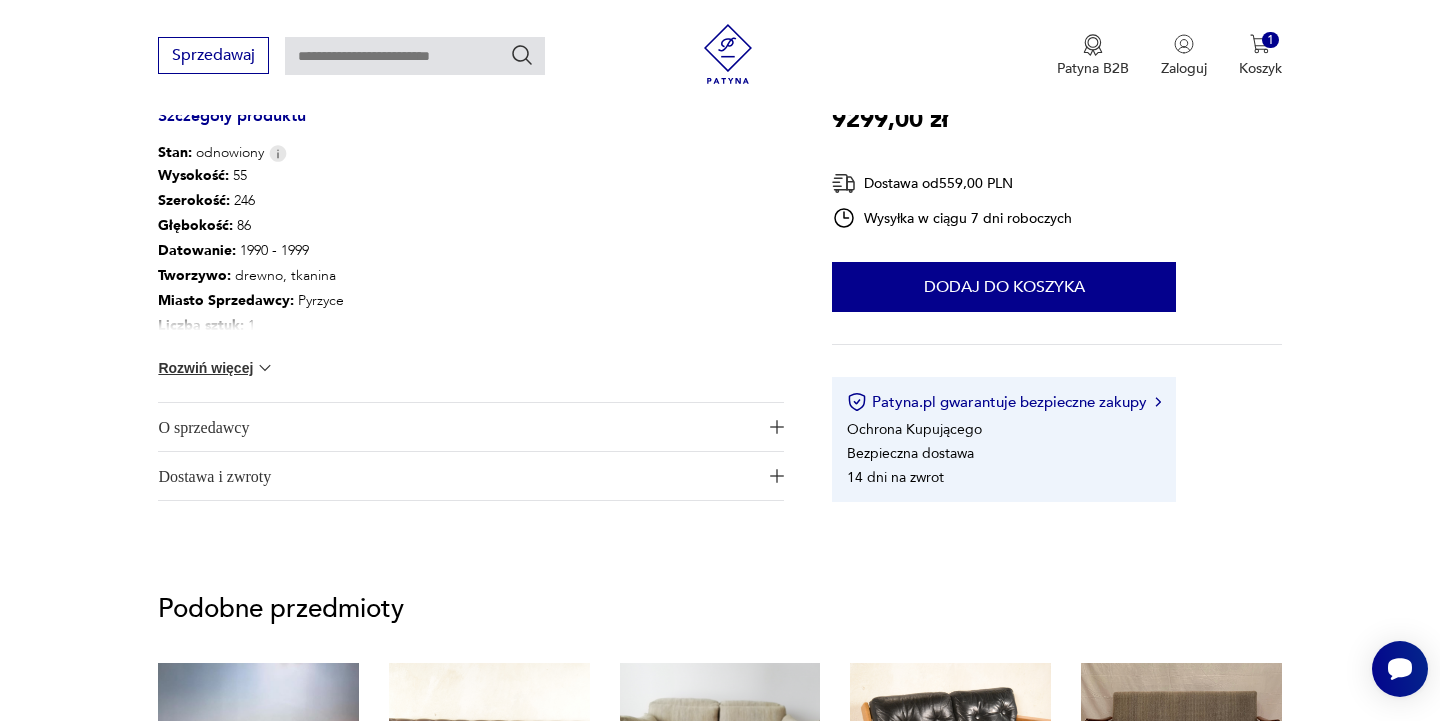 click on "Rozwiń więcej" at bounding box center (216, 368) 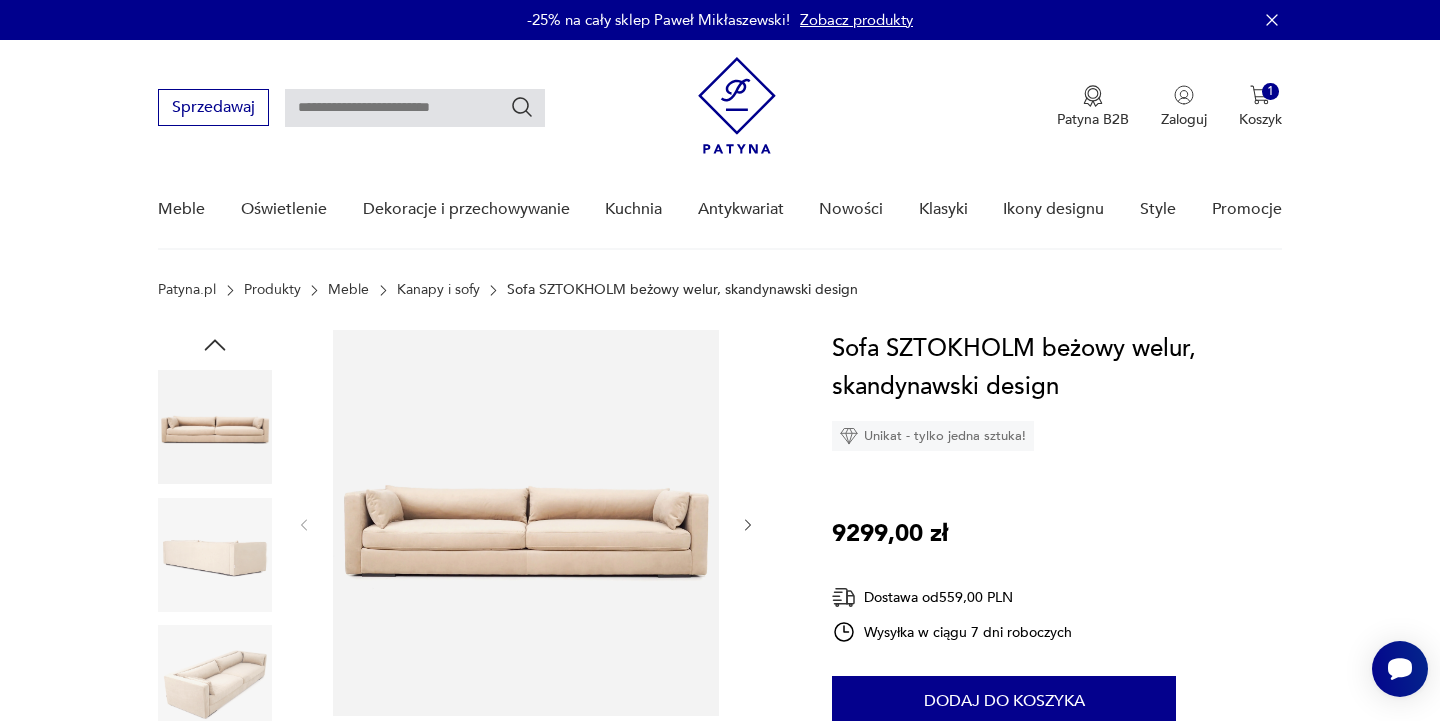 scroll, scrollTop: 0, scrollLeft: 0, axis: both 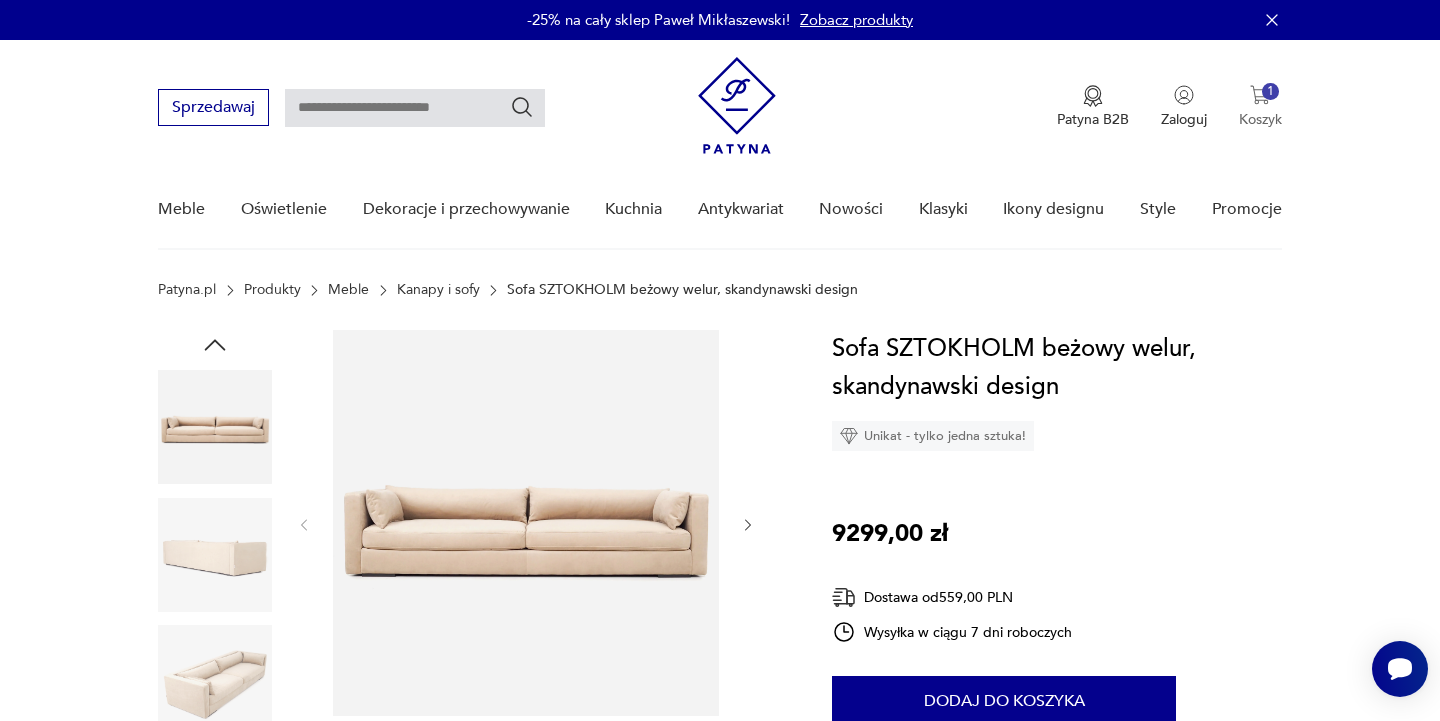 click on "1 Koszyk" at bounding box center [1260, 107] 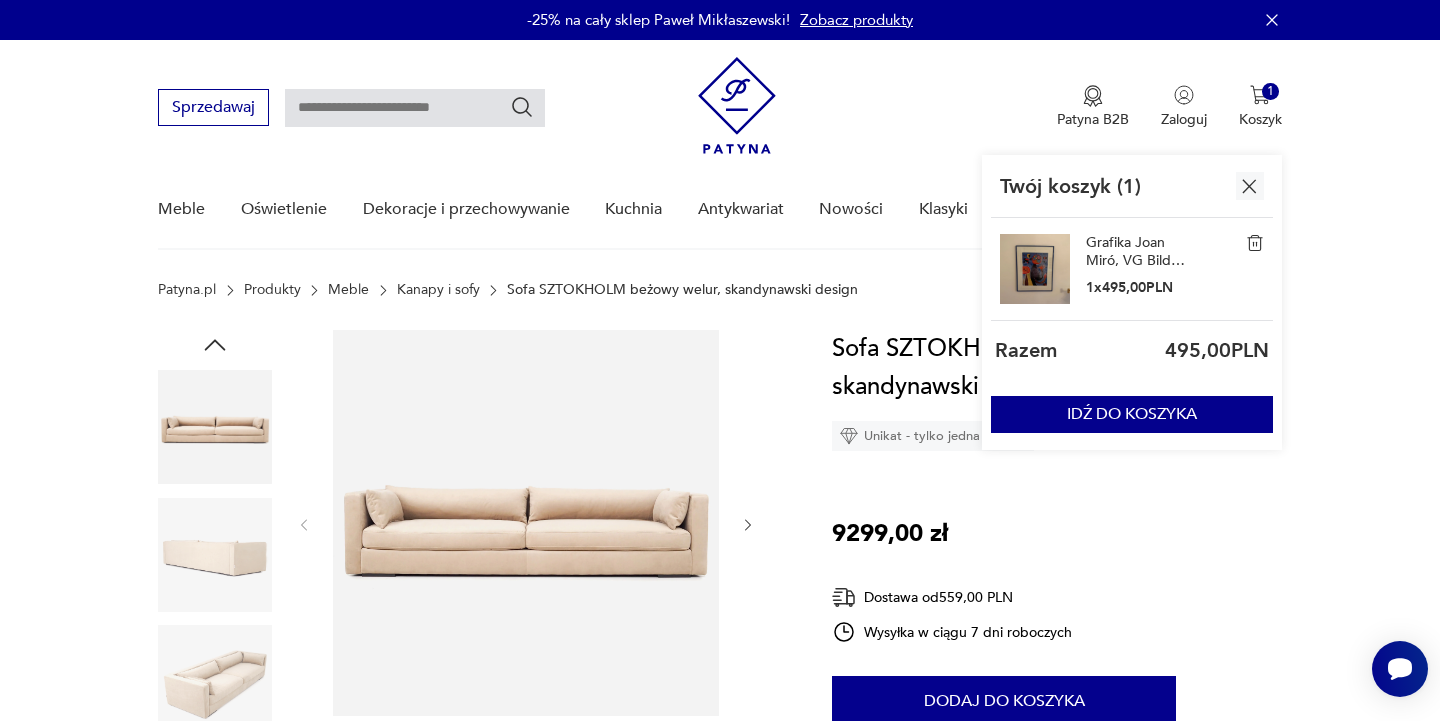 click at bounding box center [1035, 269] 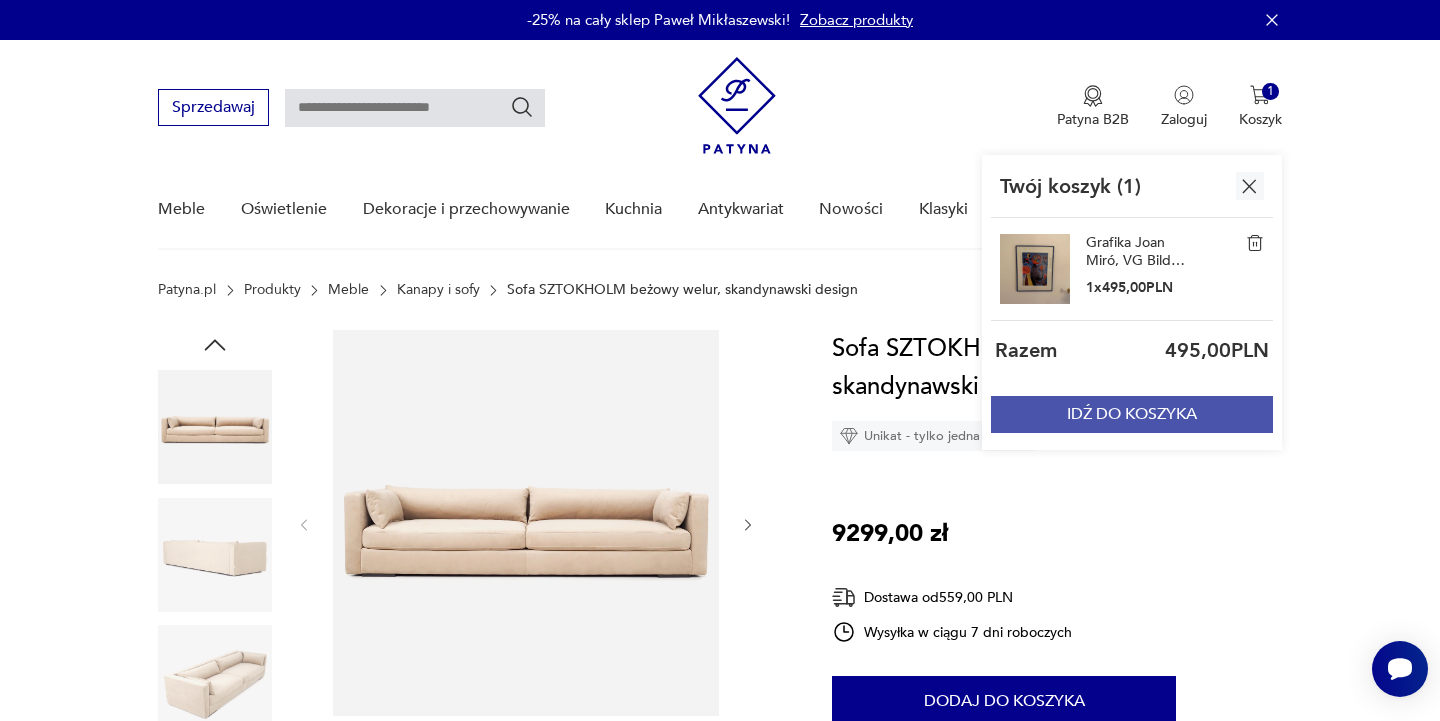 click on "IDŹ DO KOSZYKA" at bounding box center (1132, 414) 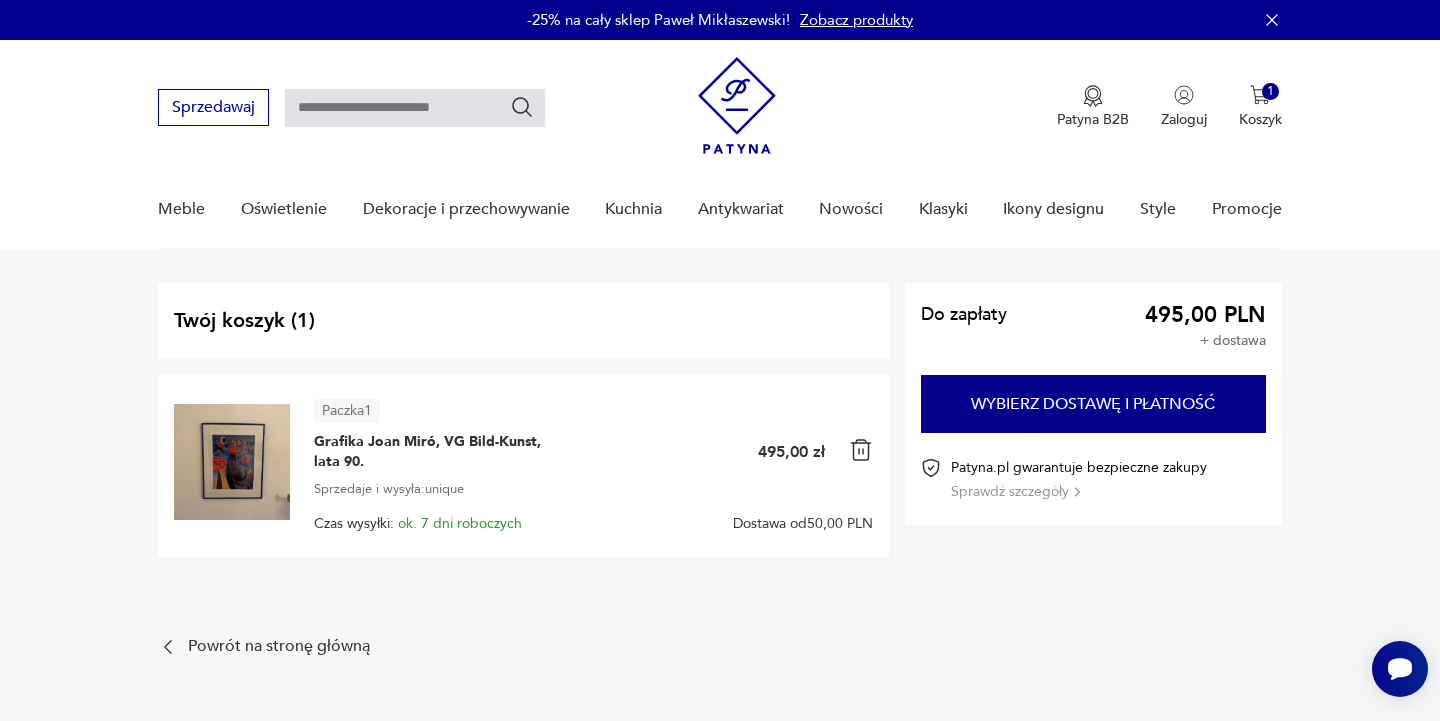 click at bounding box center [232, 462] 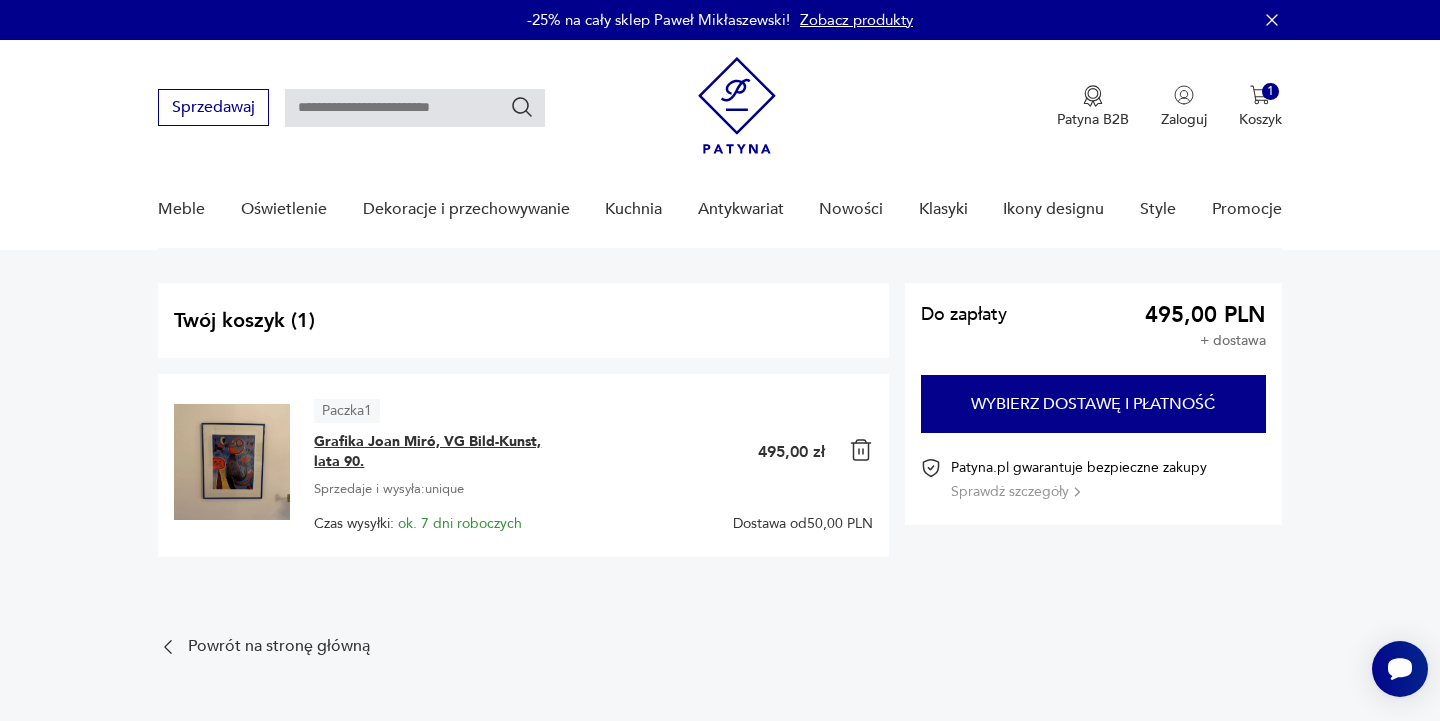 click on "Grafika Joan Miró, VG Bild-Kunst, lata 90." at bounding box center [439, 452] 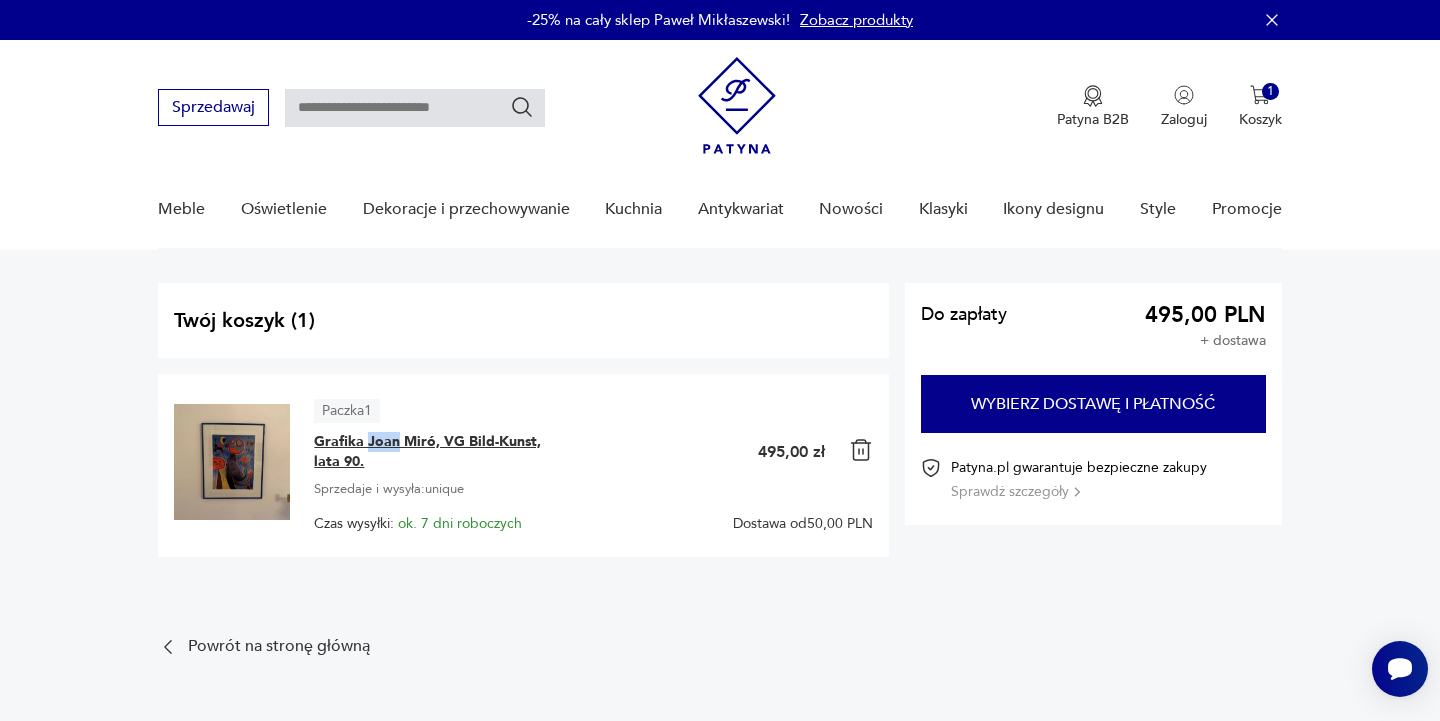 click on "Grafika Joan Miró, VG Bild-Kunst, lata 90." at bounding box center (439, 452) 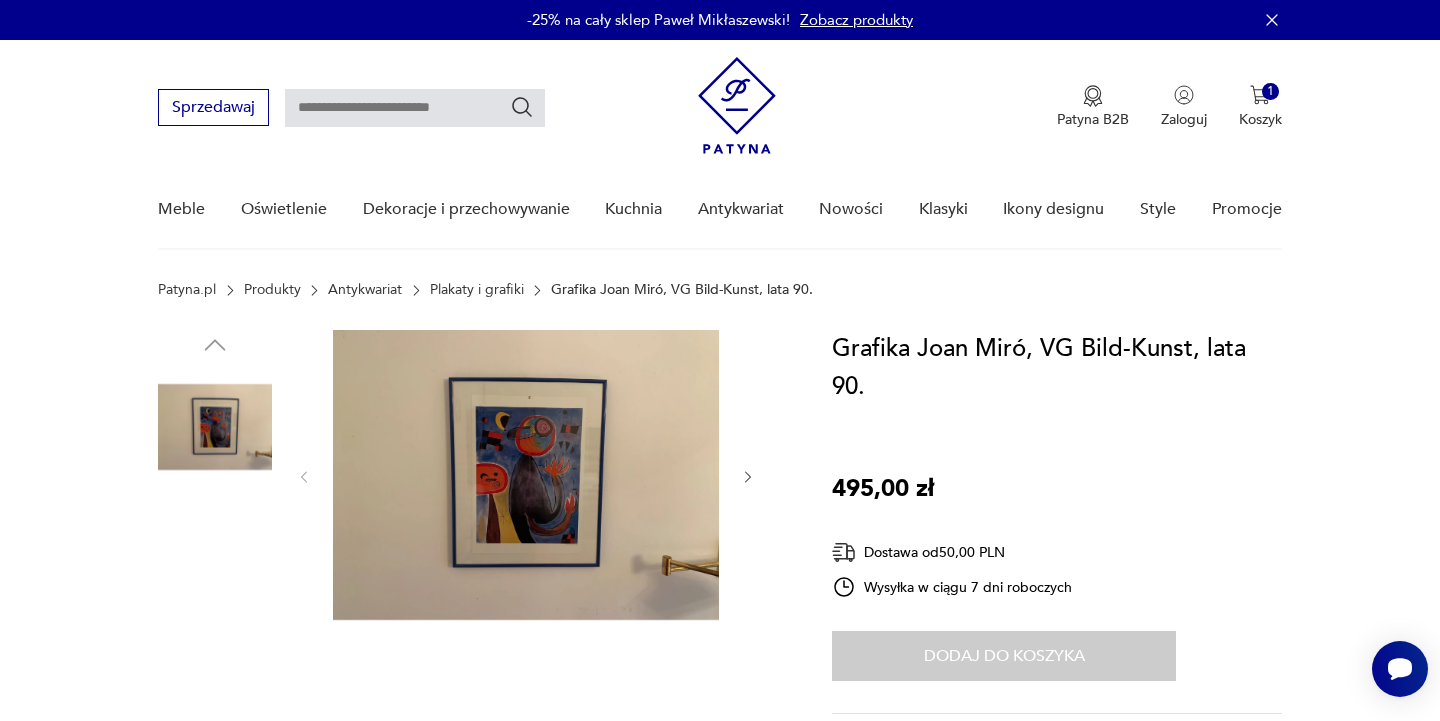 click at bounding box center [526, 475] 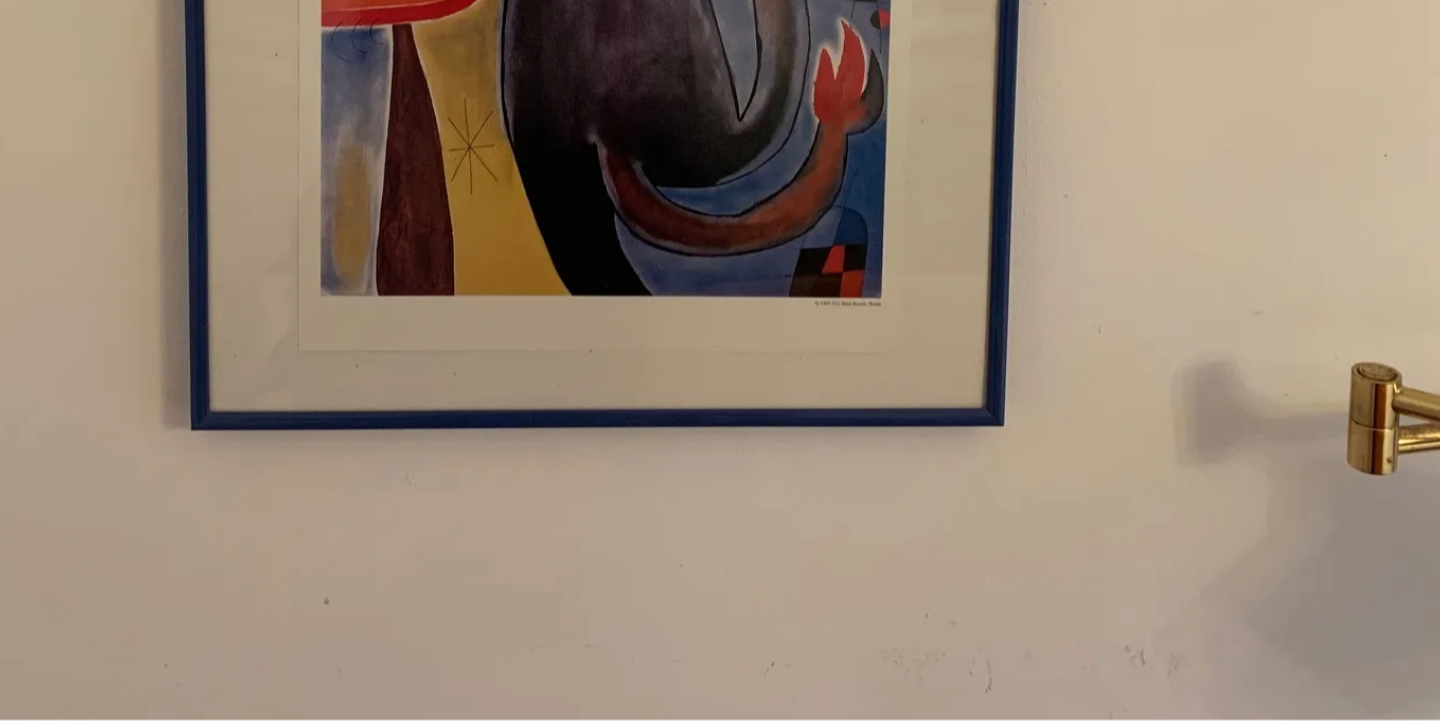 scroll, scrollTop: 121, scrollLeft: 0, axis: vertical 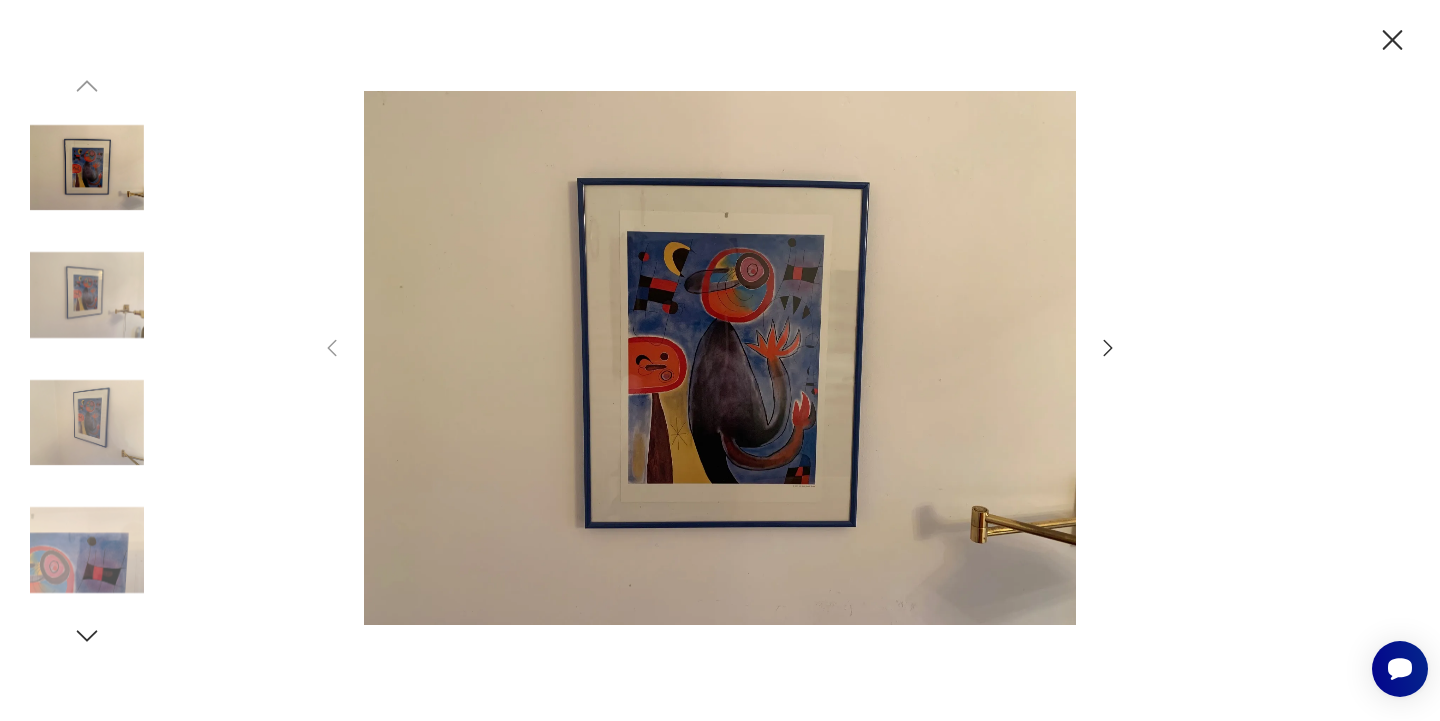 click at bounding box center [87, 423] 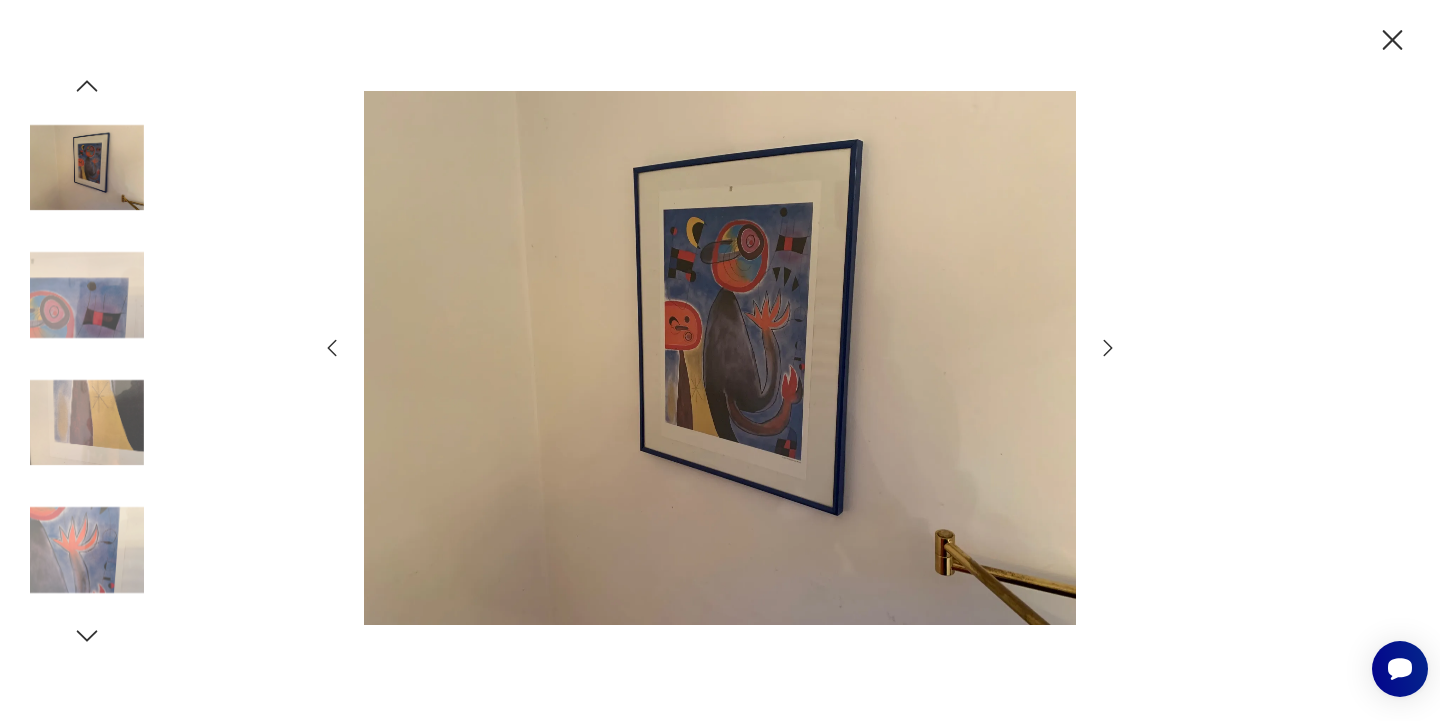click at bounding box center [87, 295] 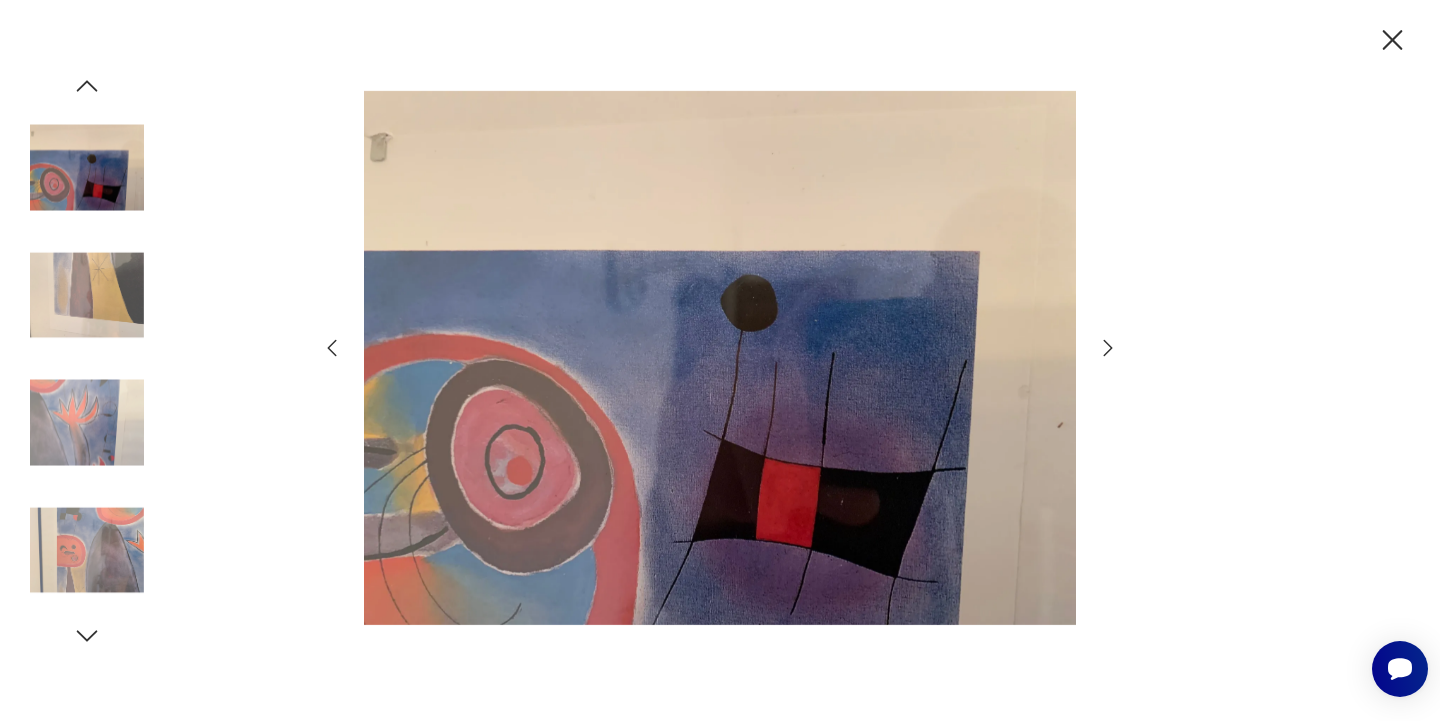 click at bounding box center [87, 168] 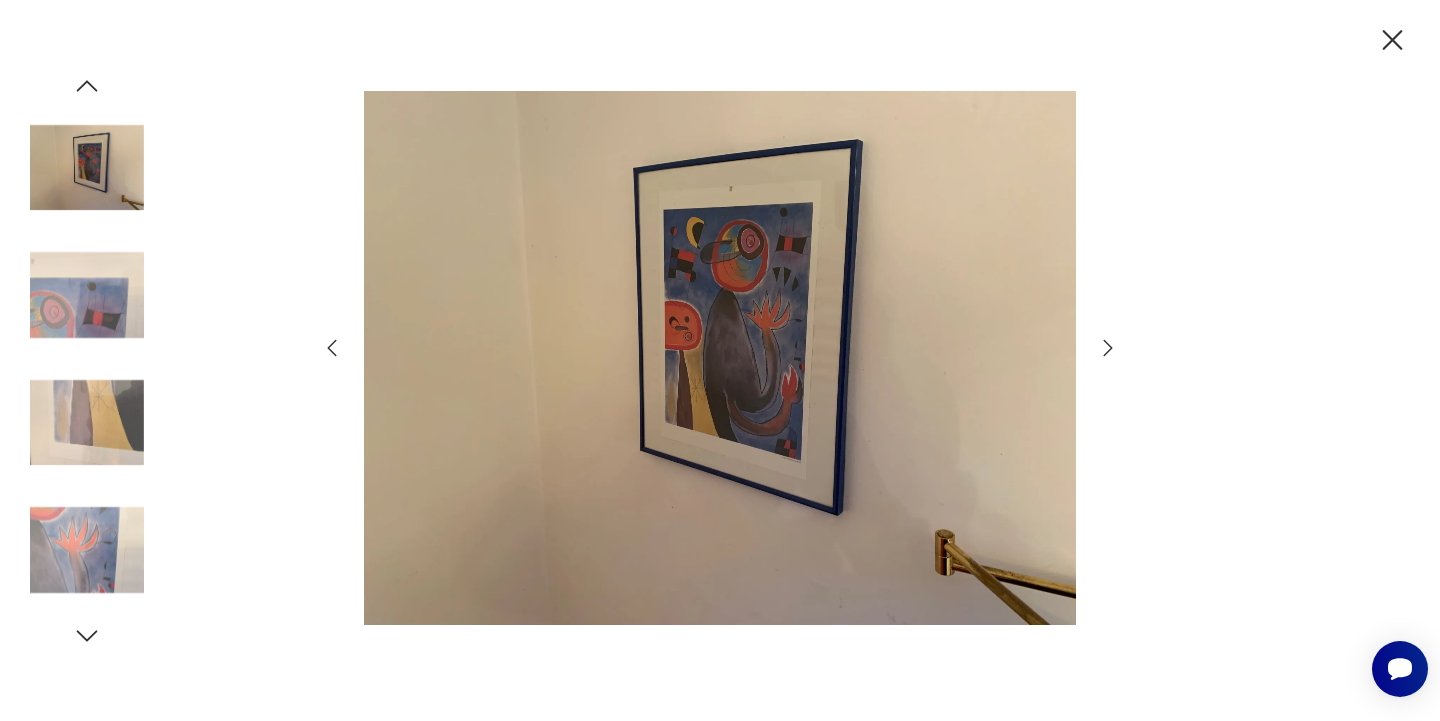 click at bounding box center (87, 168) 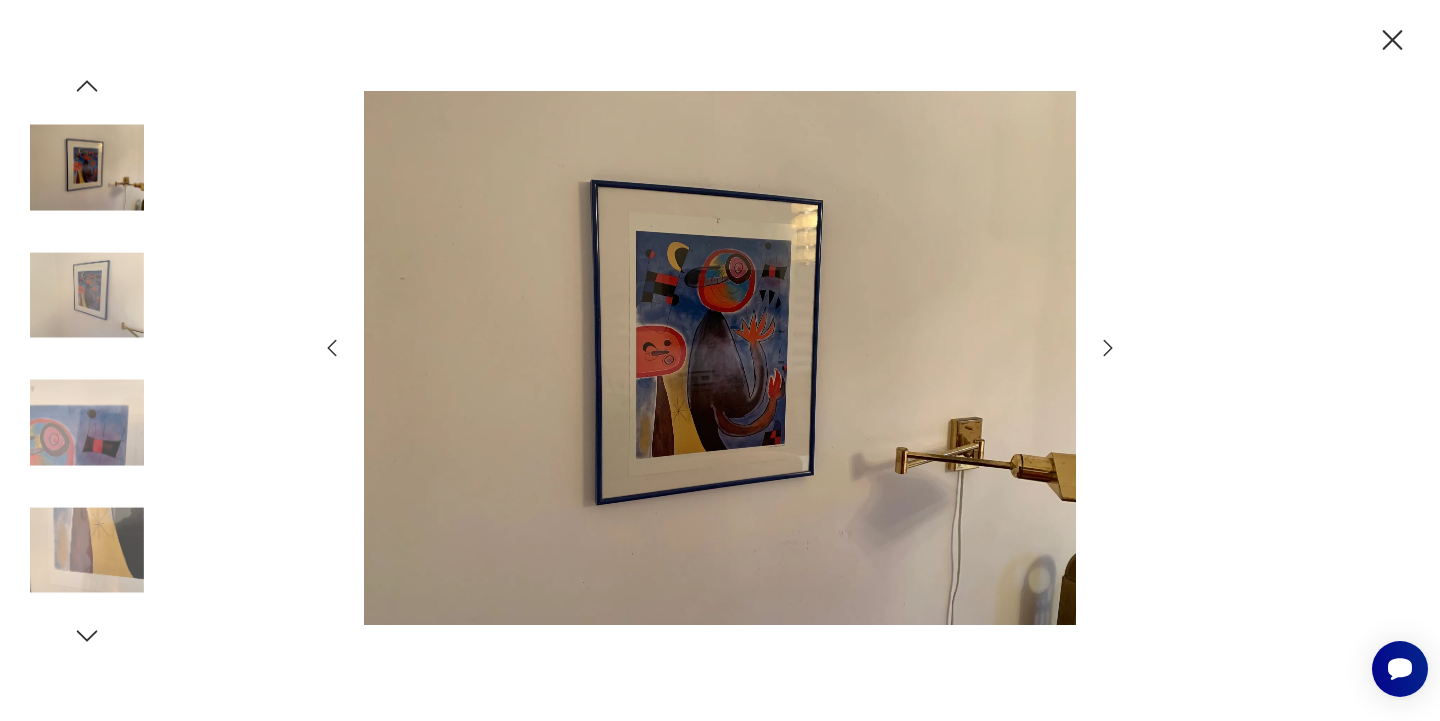 click 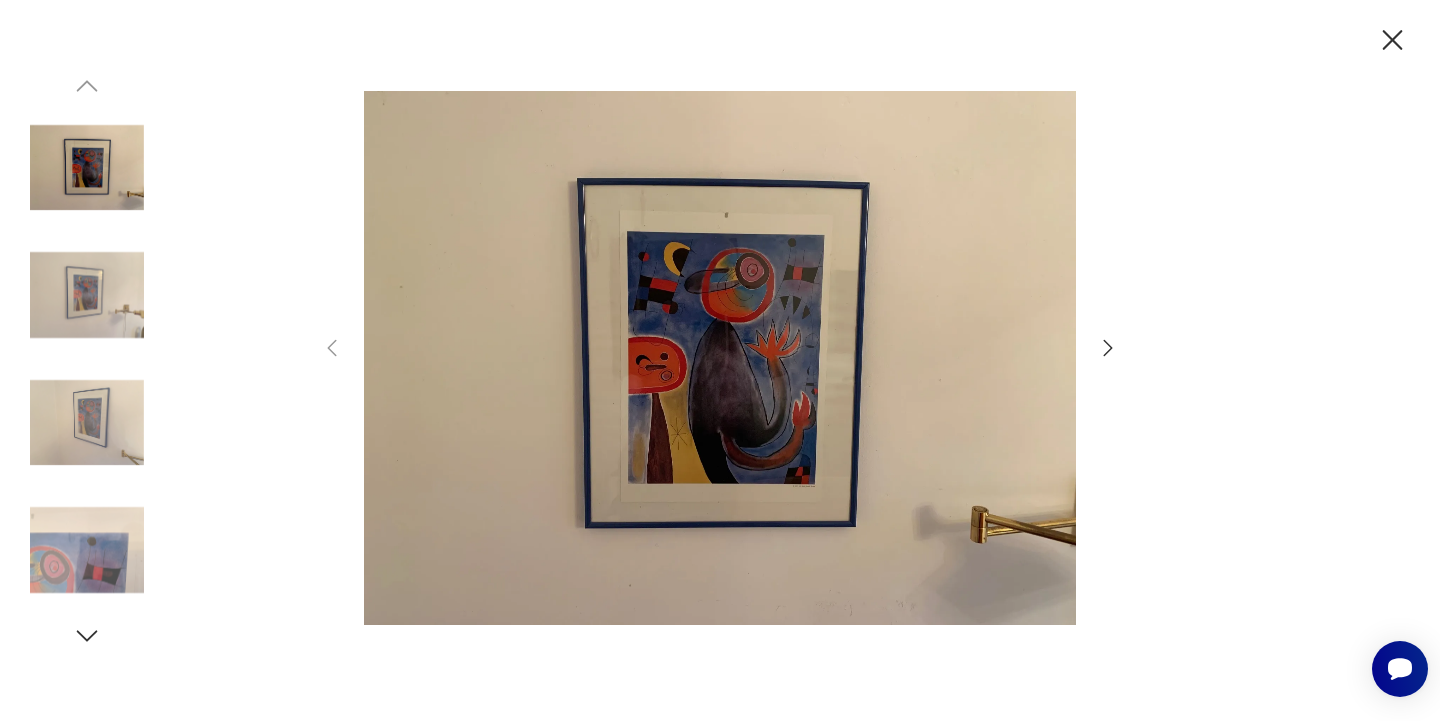 click 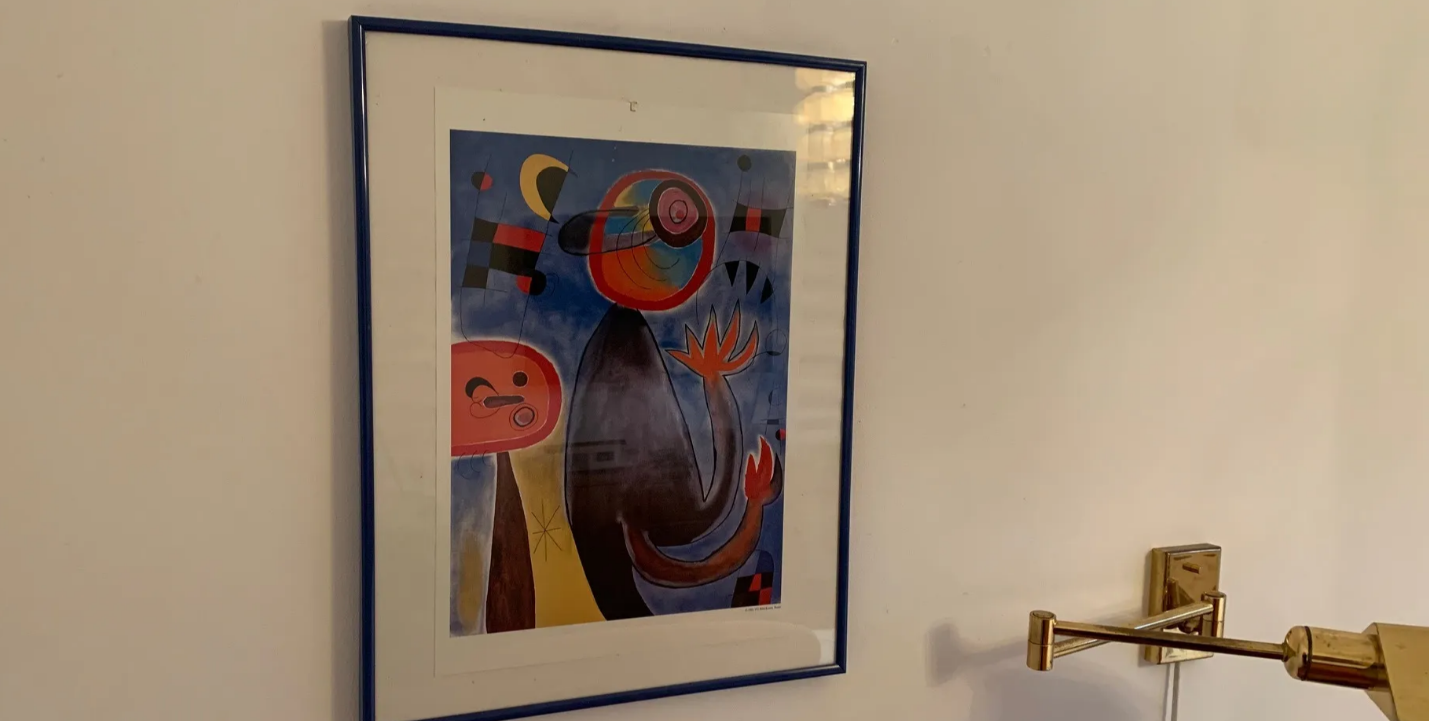 scroll, scrollTop: 77, scrollLeft: 0, axis: vertical 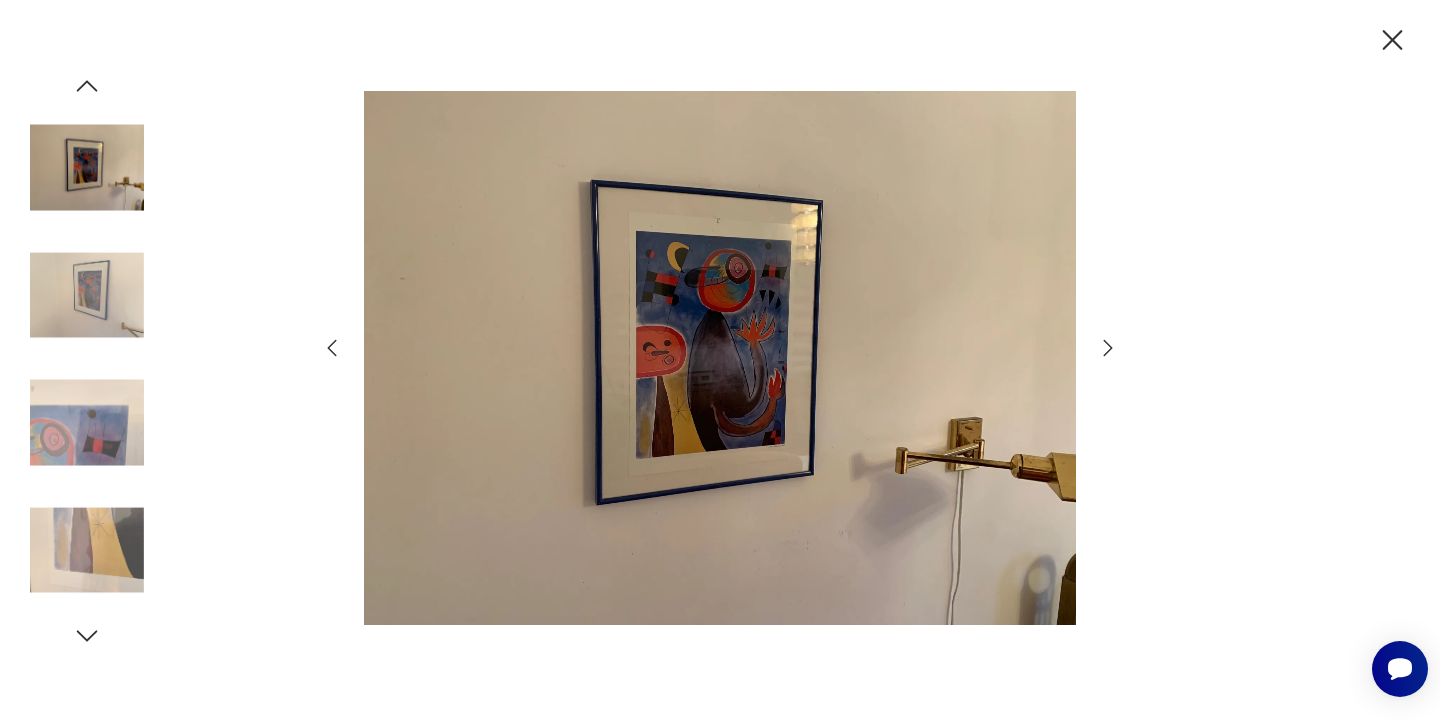 click at bounding box center (87, 423) 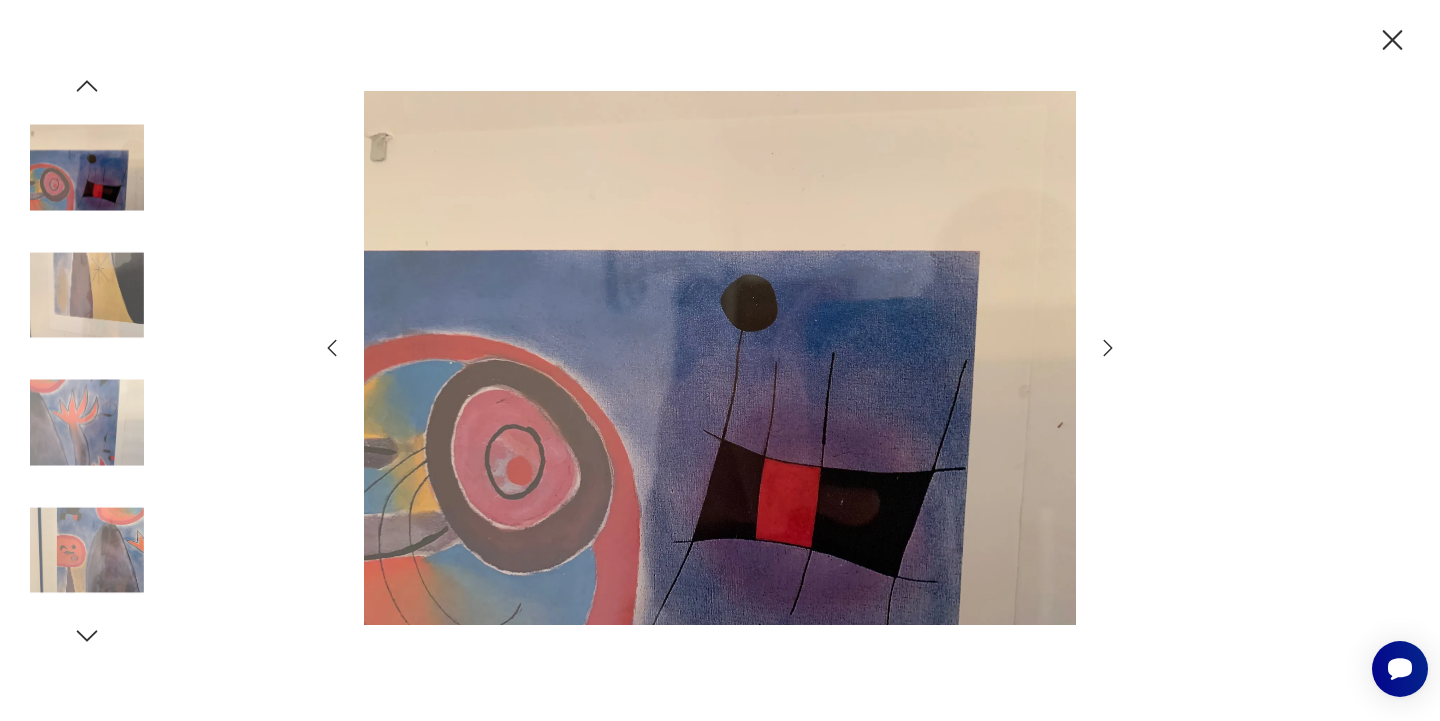 click at bounding box center (87, 423) 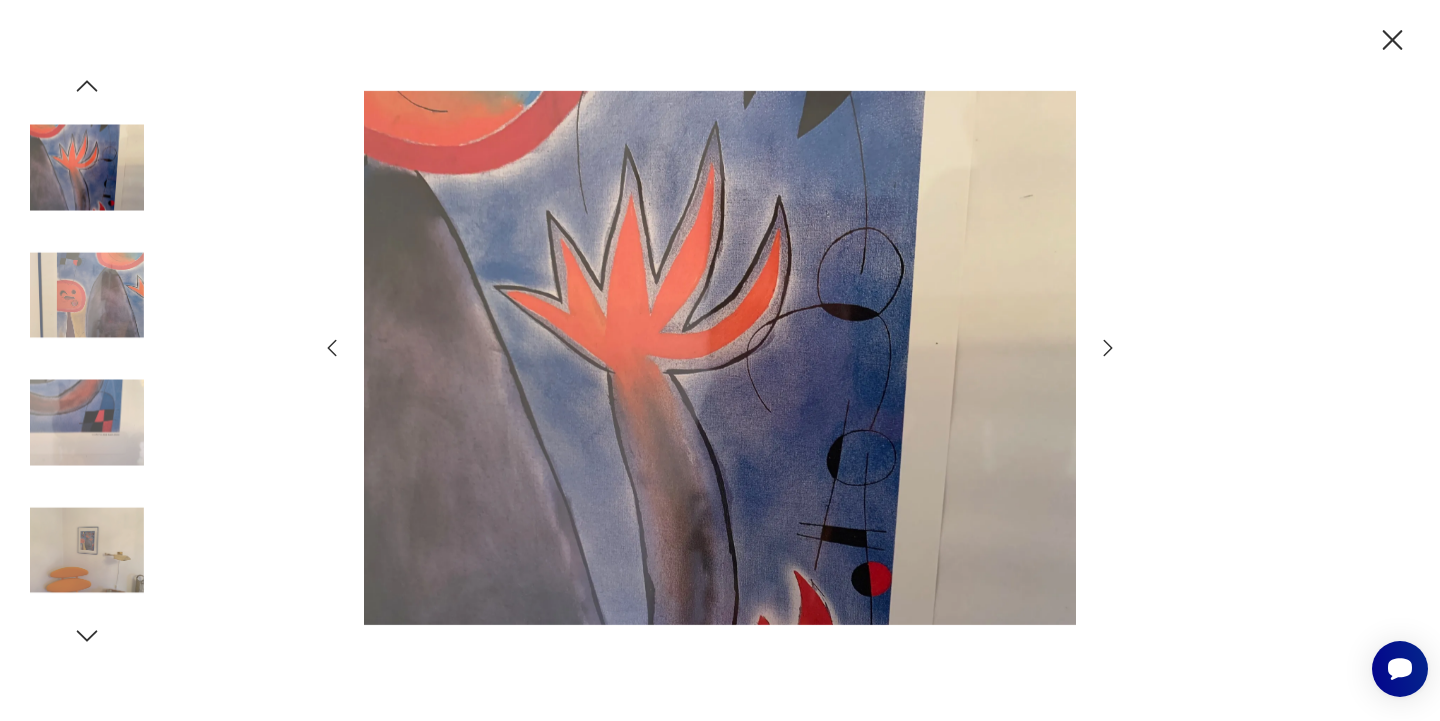 click at bounding box center (87, 550) 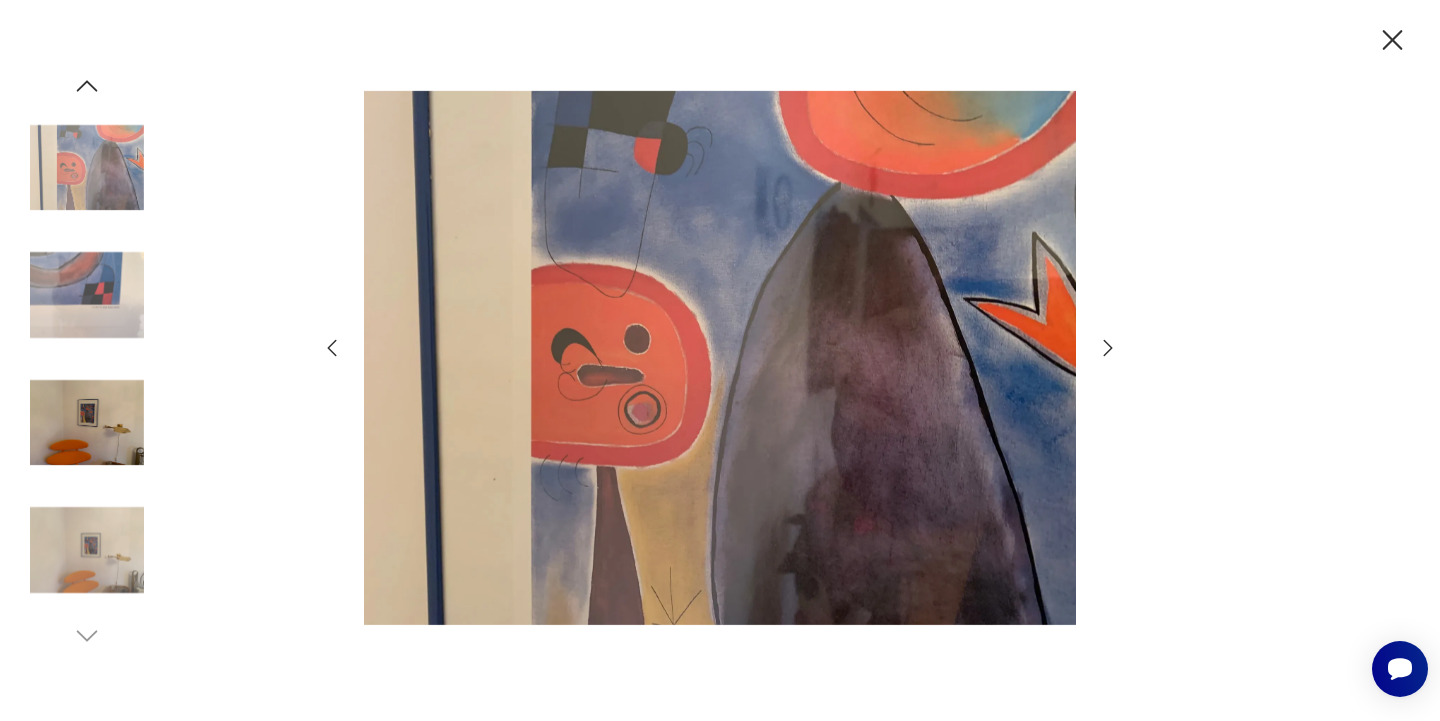 click 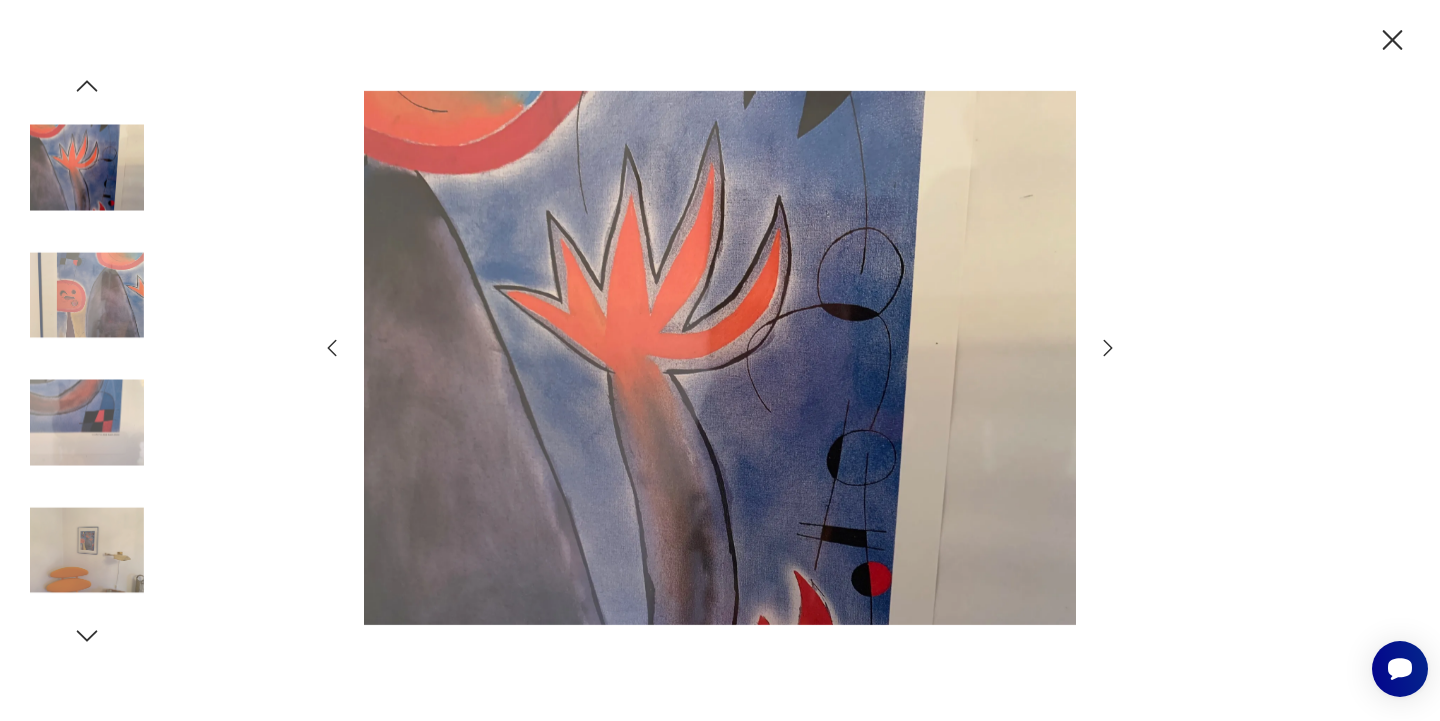 click 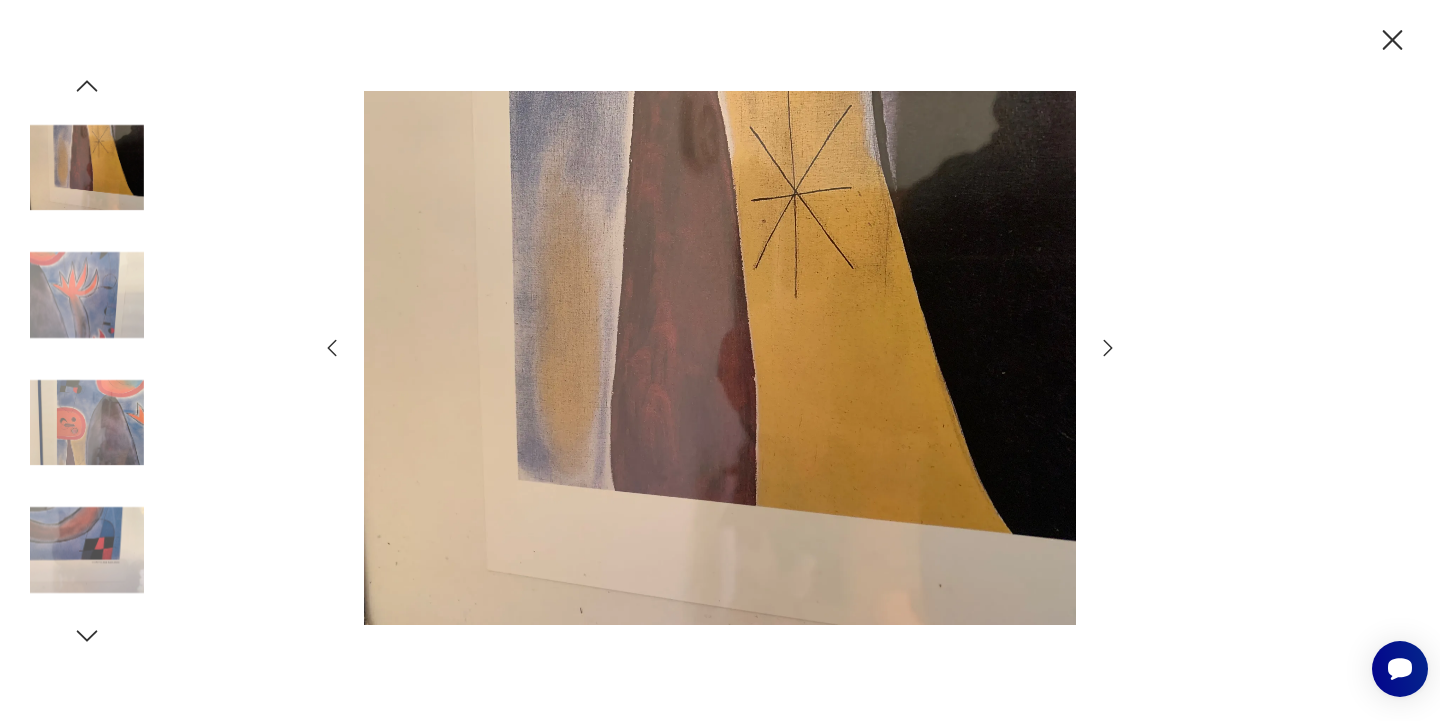 click at bounding box center (87, 168) 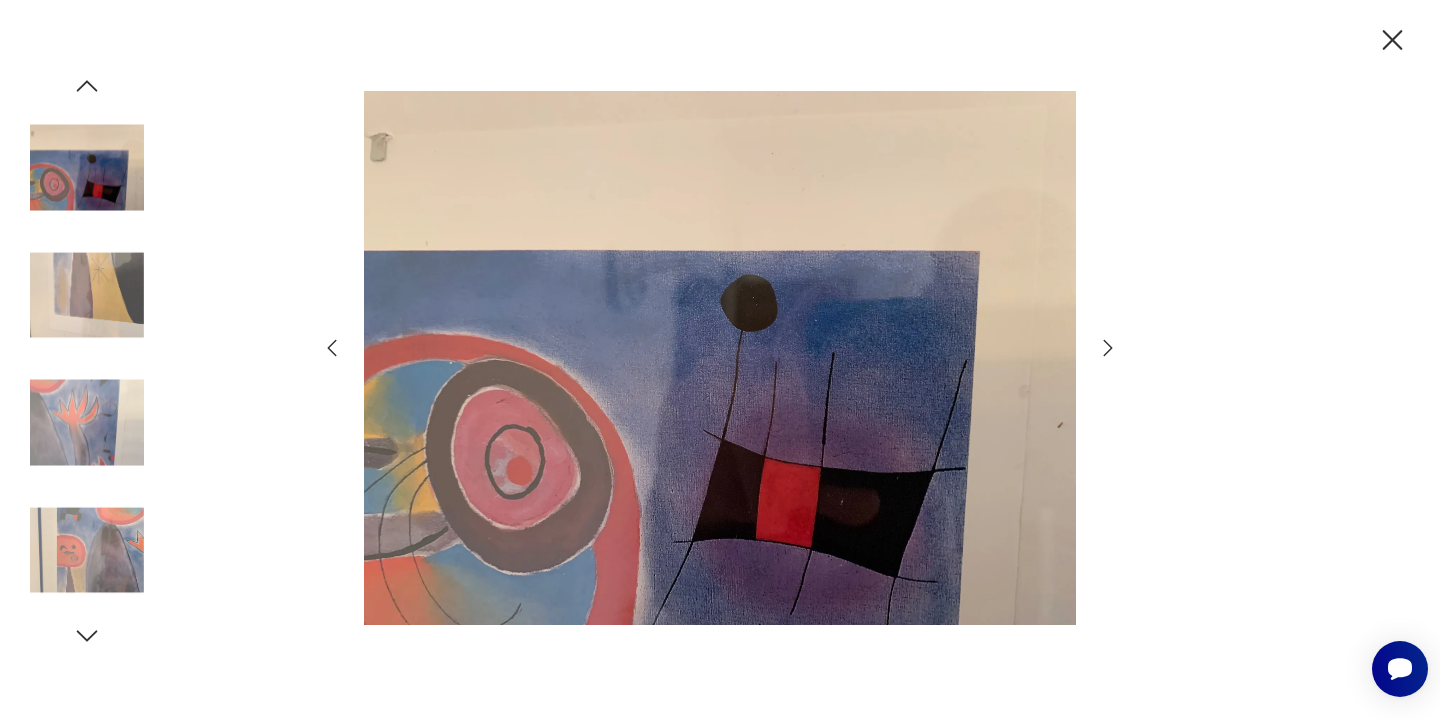 click 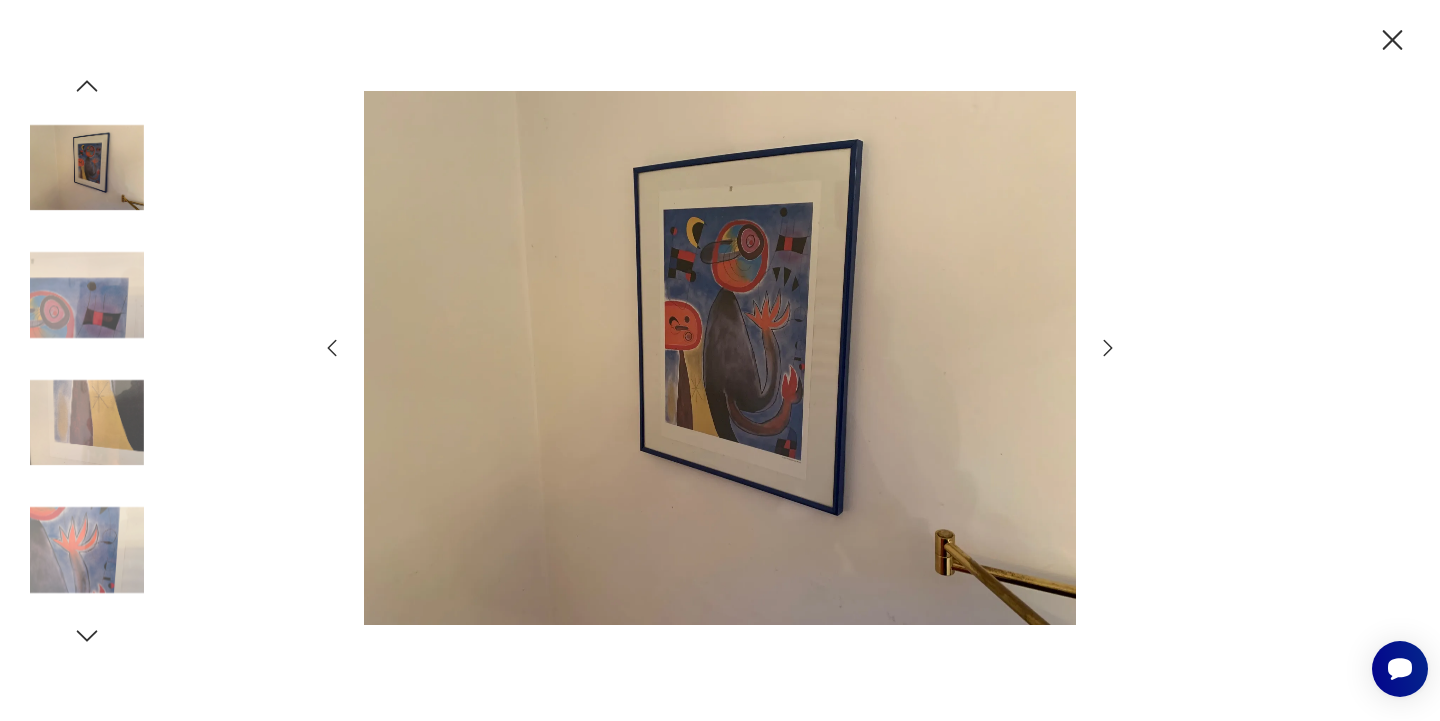 click 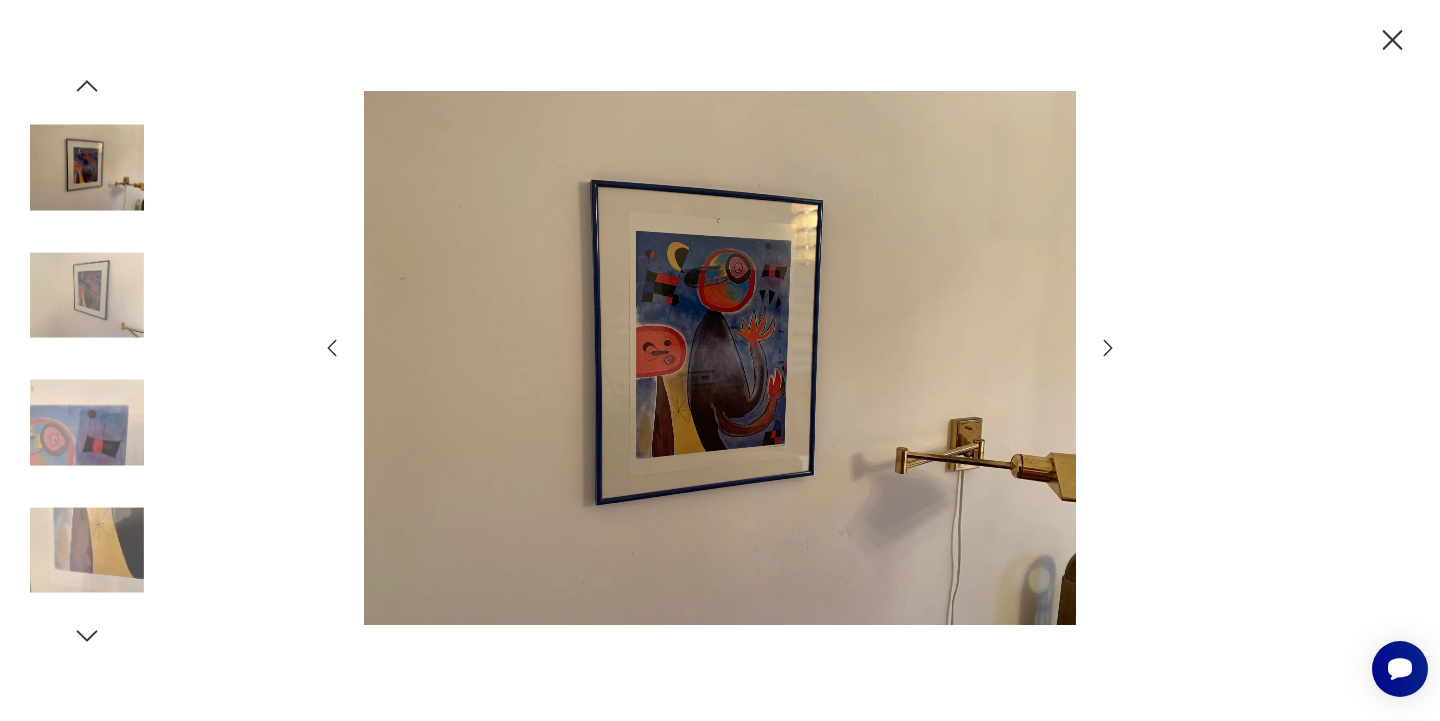 click 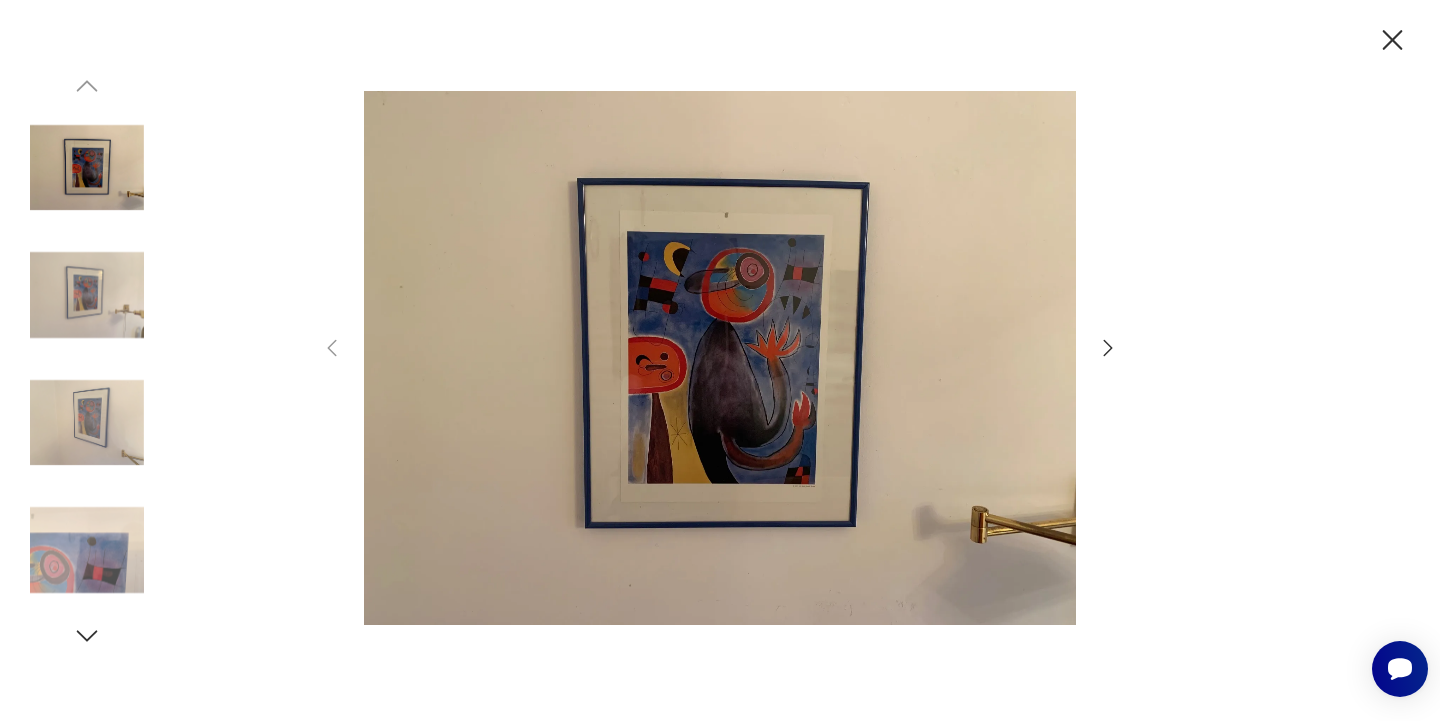 click 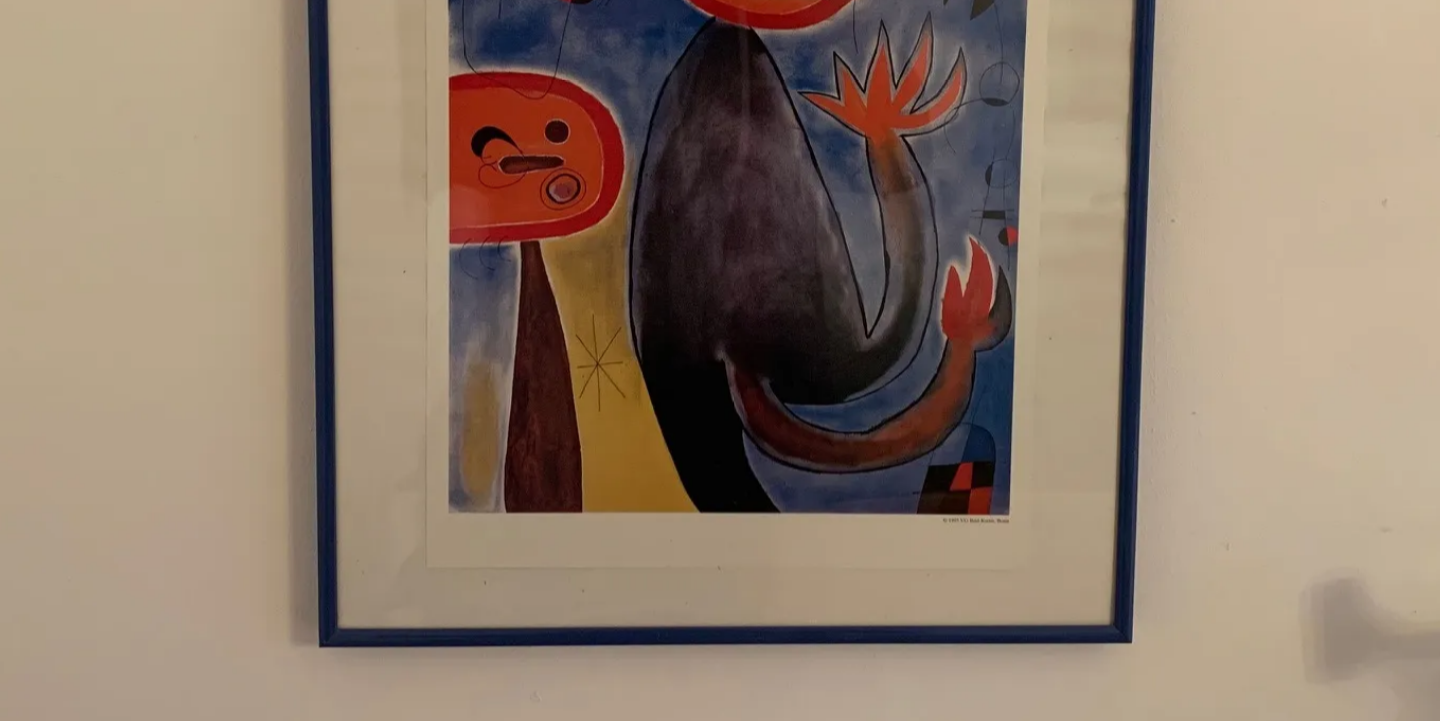 click at bounding box center [720, 358] 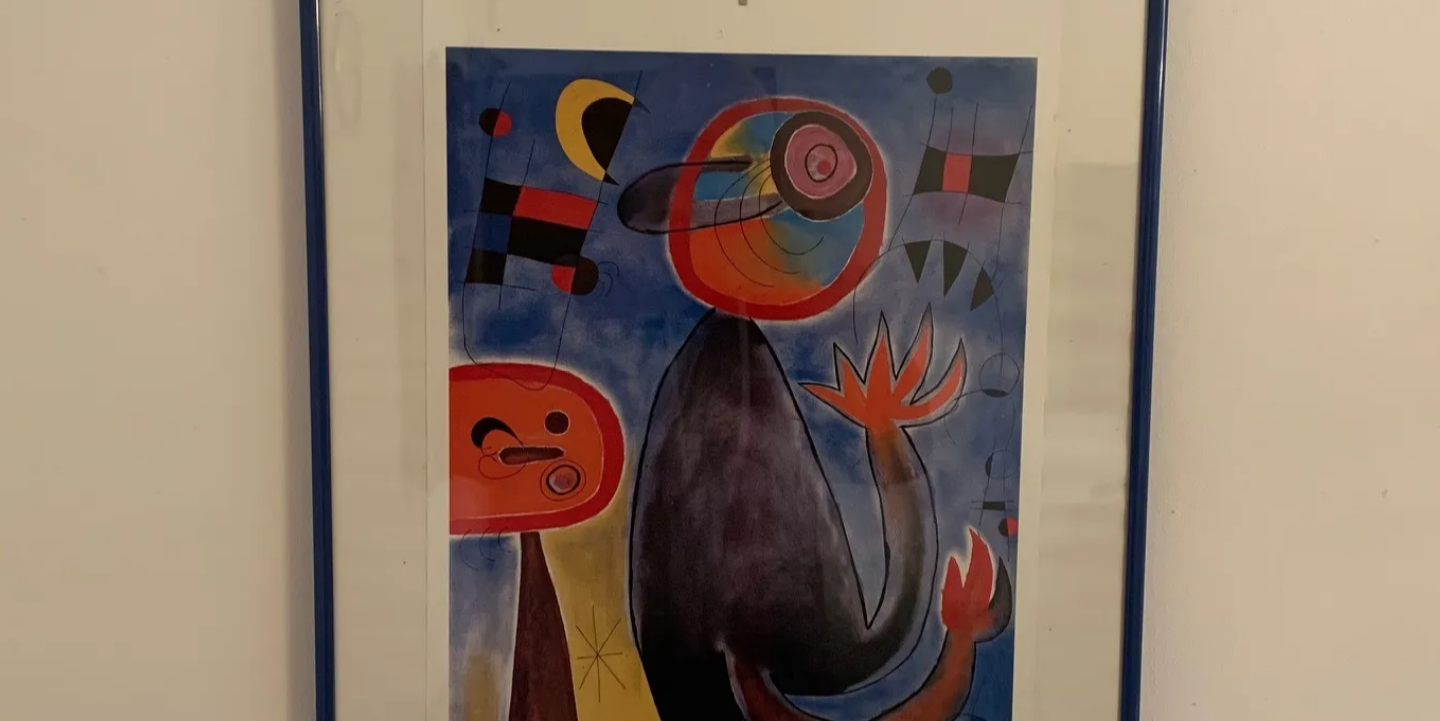 scroll, scrollTop: 0, scrollLeft: 0, axis: both 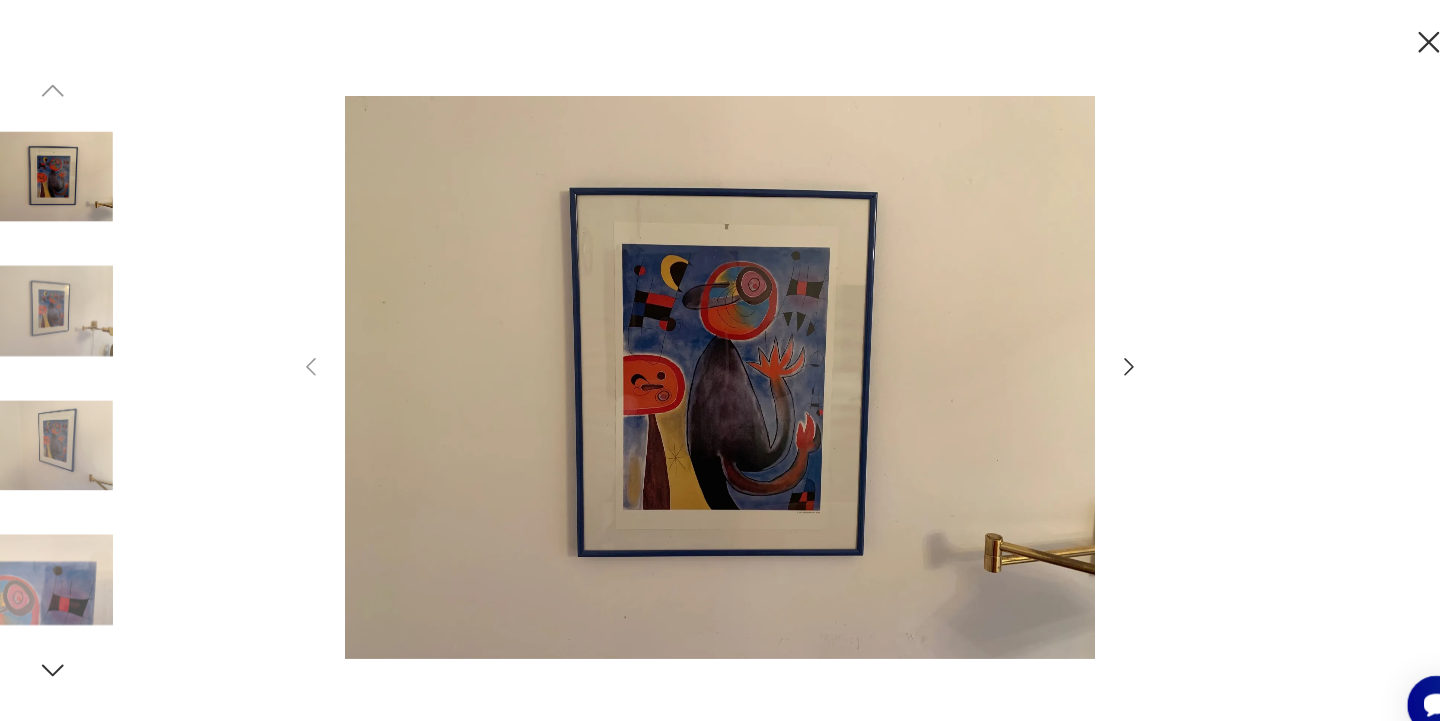 click 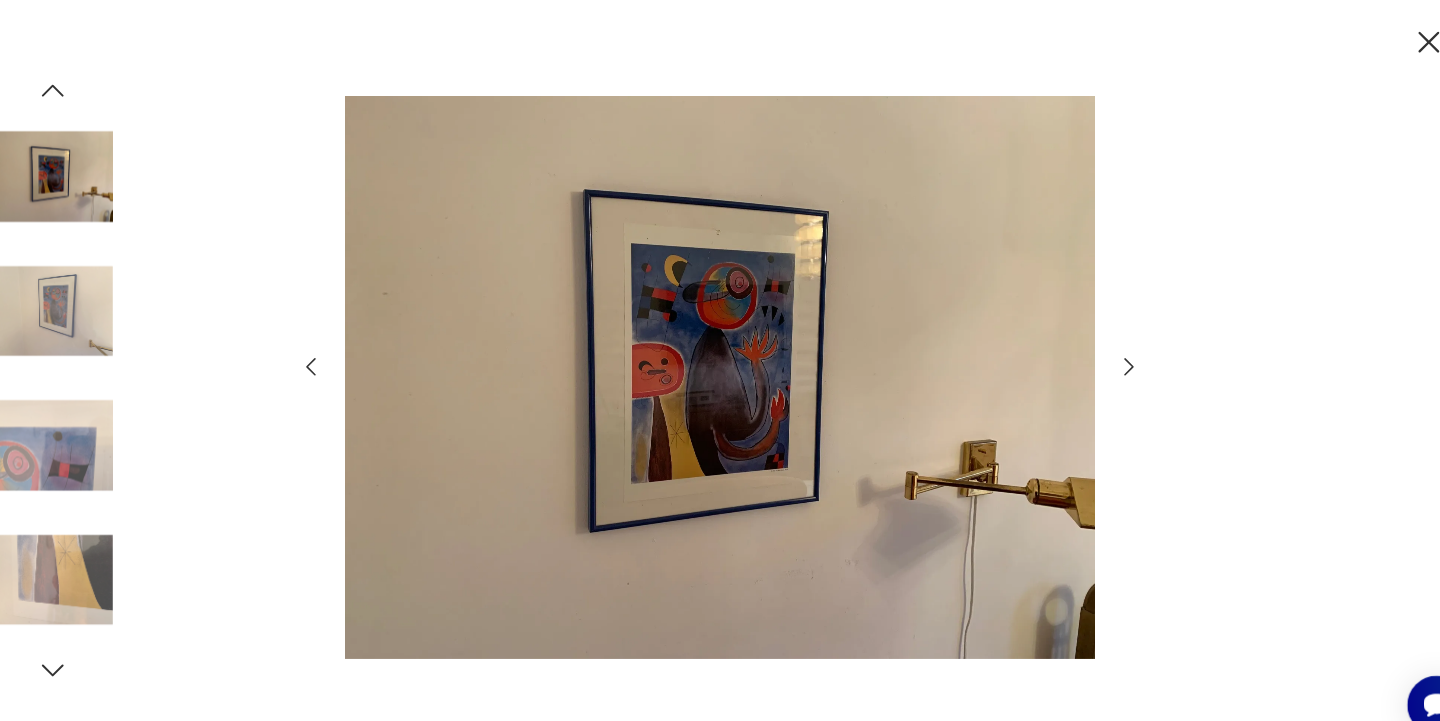 click 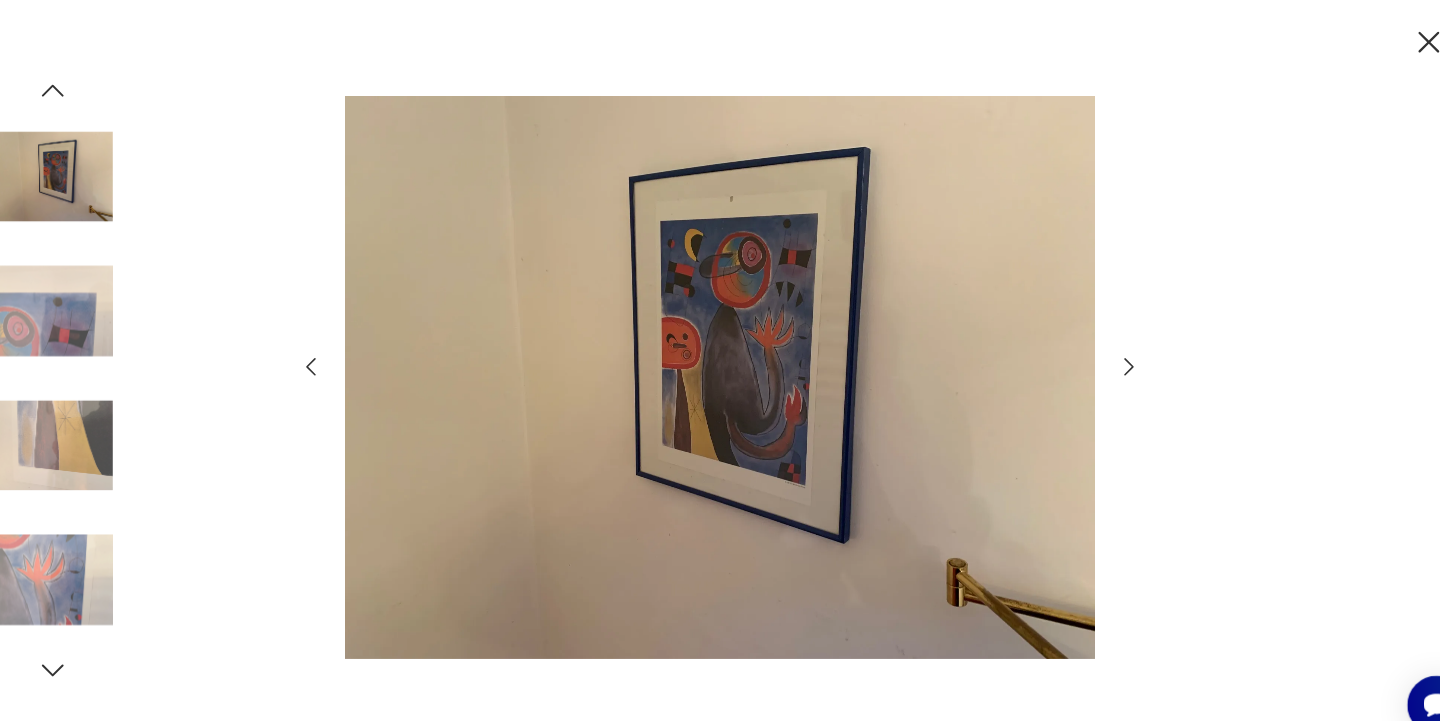 click 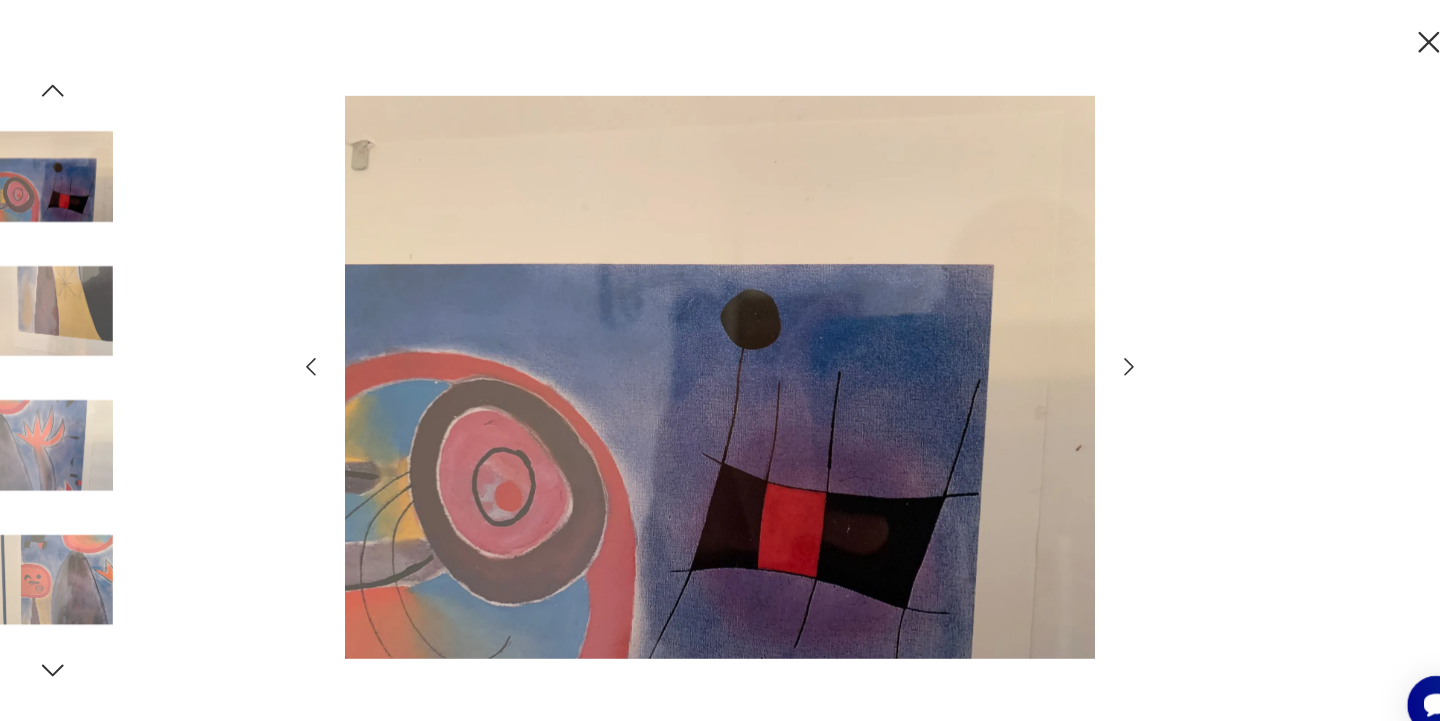 click 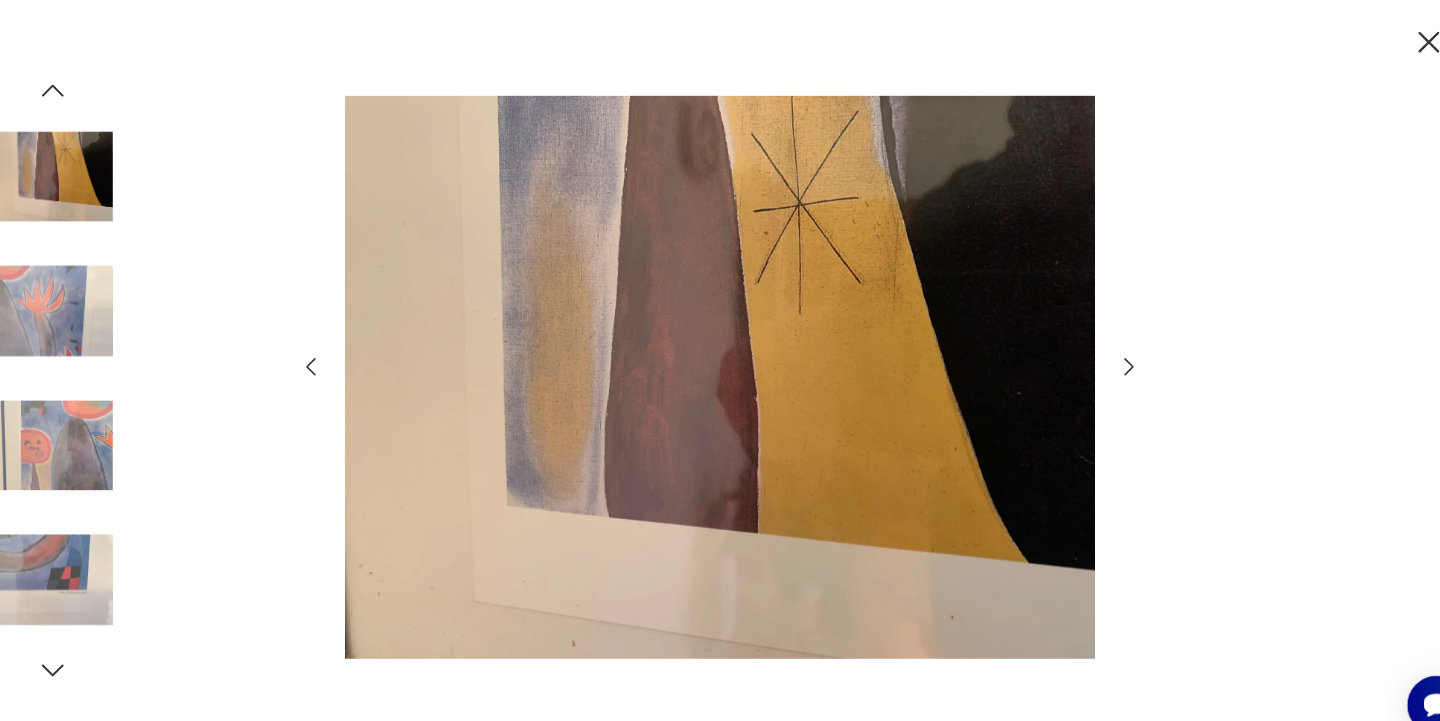 click 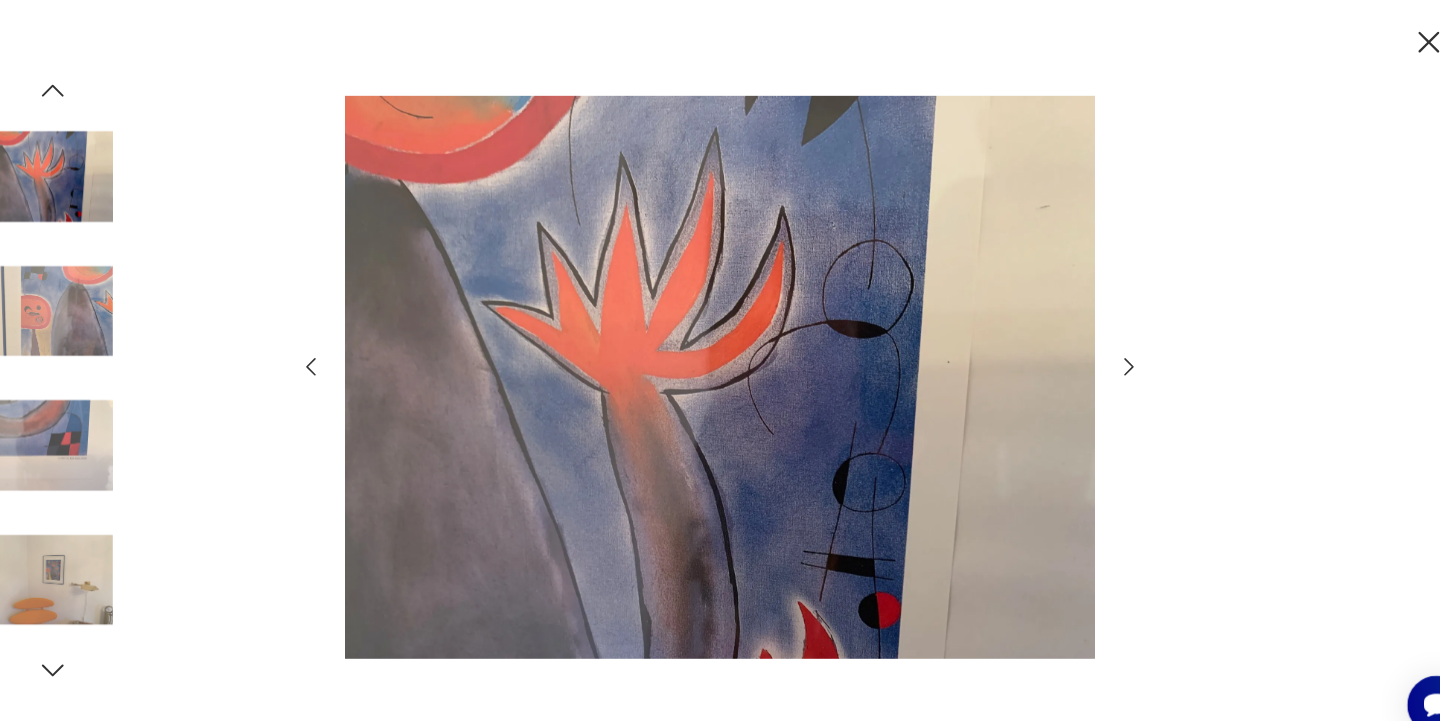 click 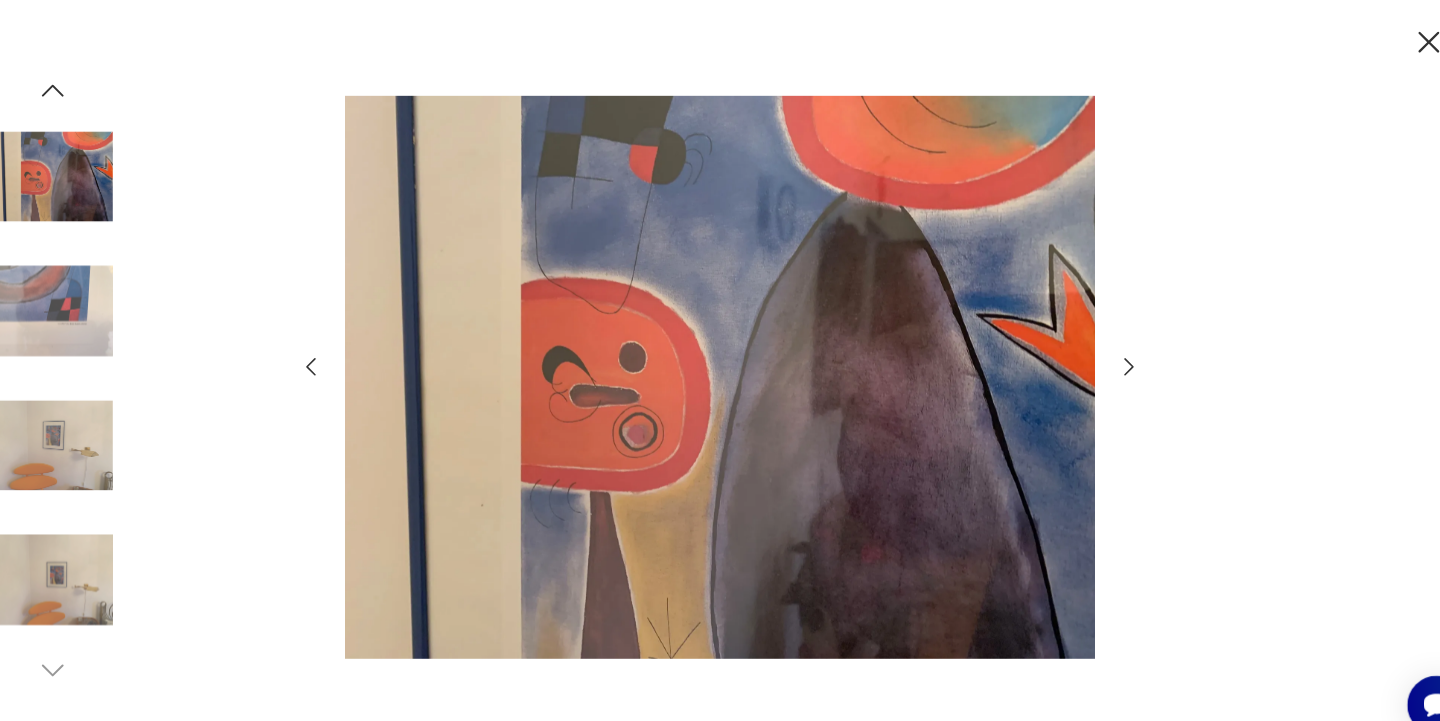 click 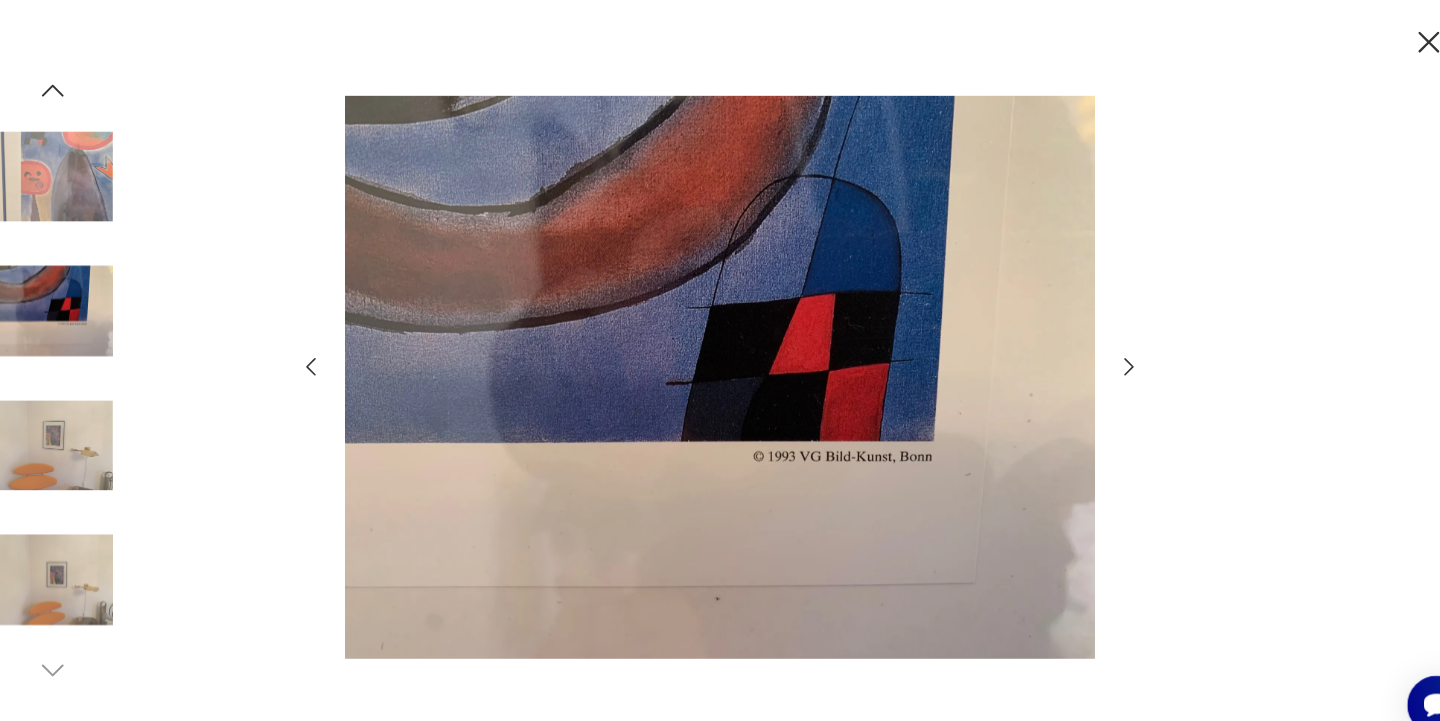 click 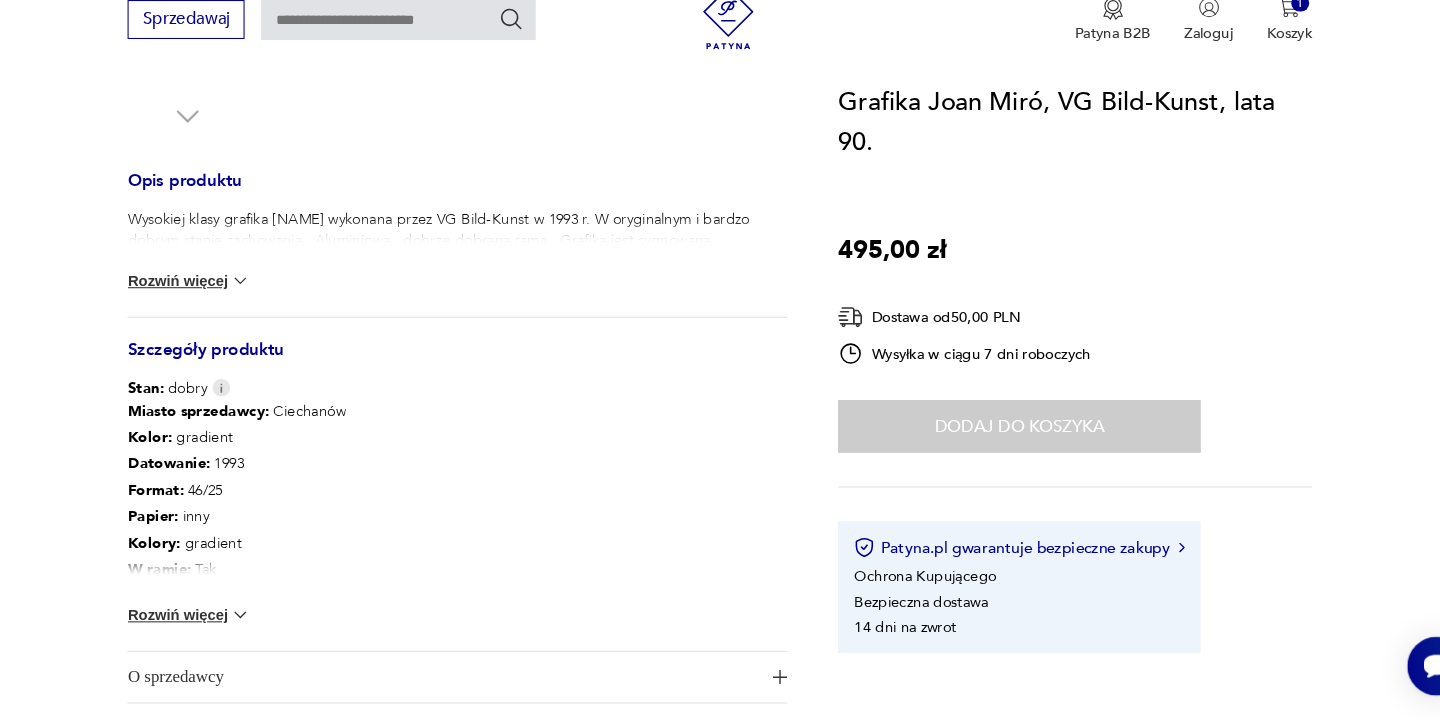 scroll, scrollTop: 753, scrollLeft: 0, axis: vertical 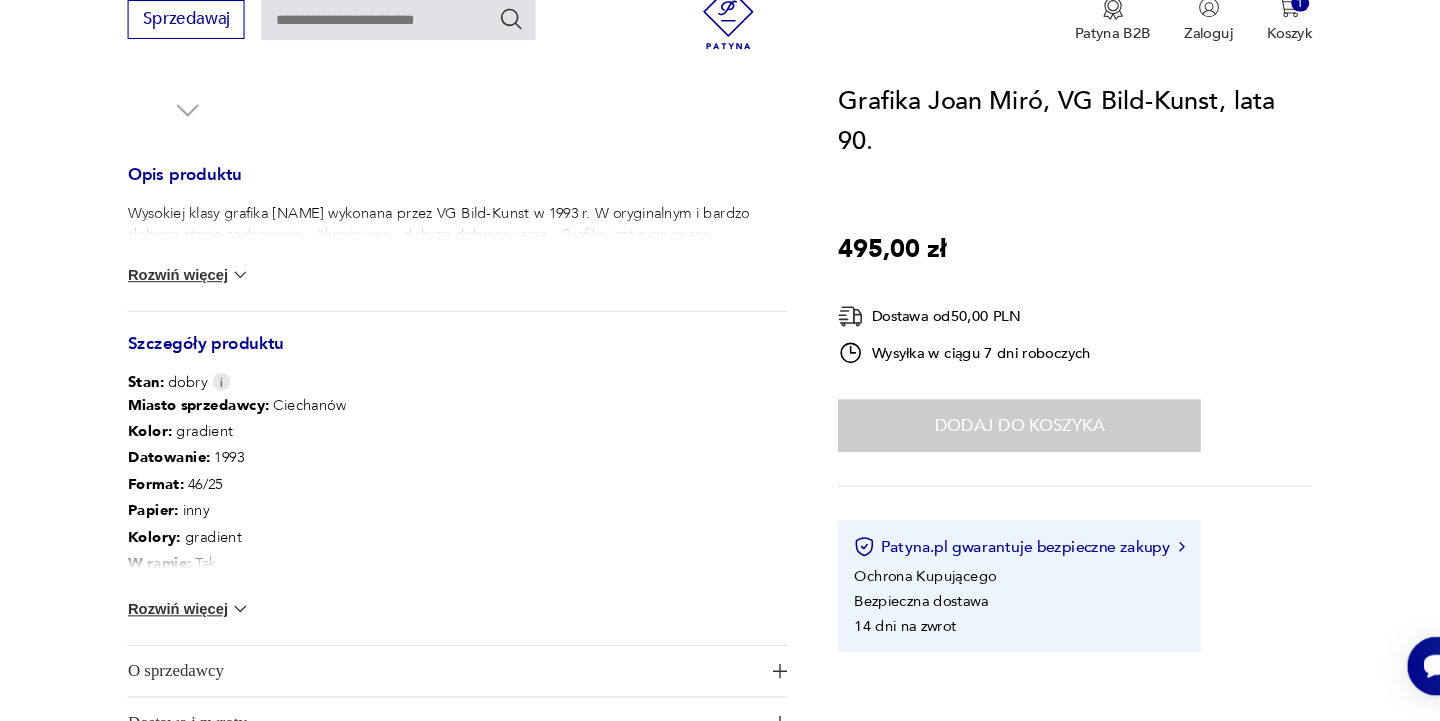 click on "Wysokiej klasy grafika [NAME] wykonana przez VG Bild-Kunst w 1993 r. W oryginalnym i bardzo dobrym stanie zachowania . Aluminiowa , dobrze dobrana rama . Grafika jest sygnowana . Rozwiń więcej" at bounding box center (471, 281) 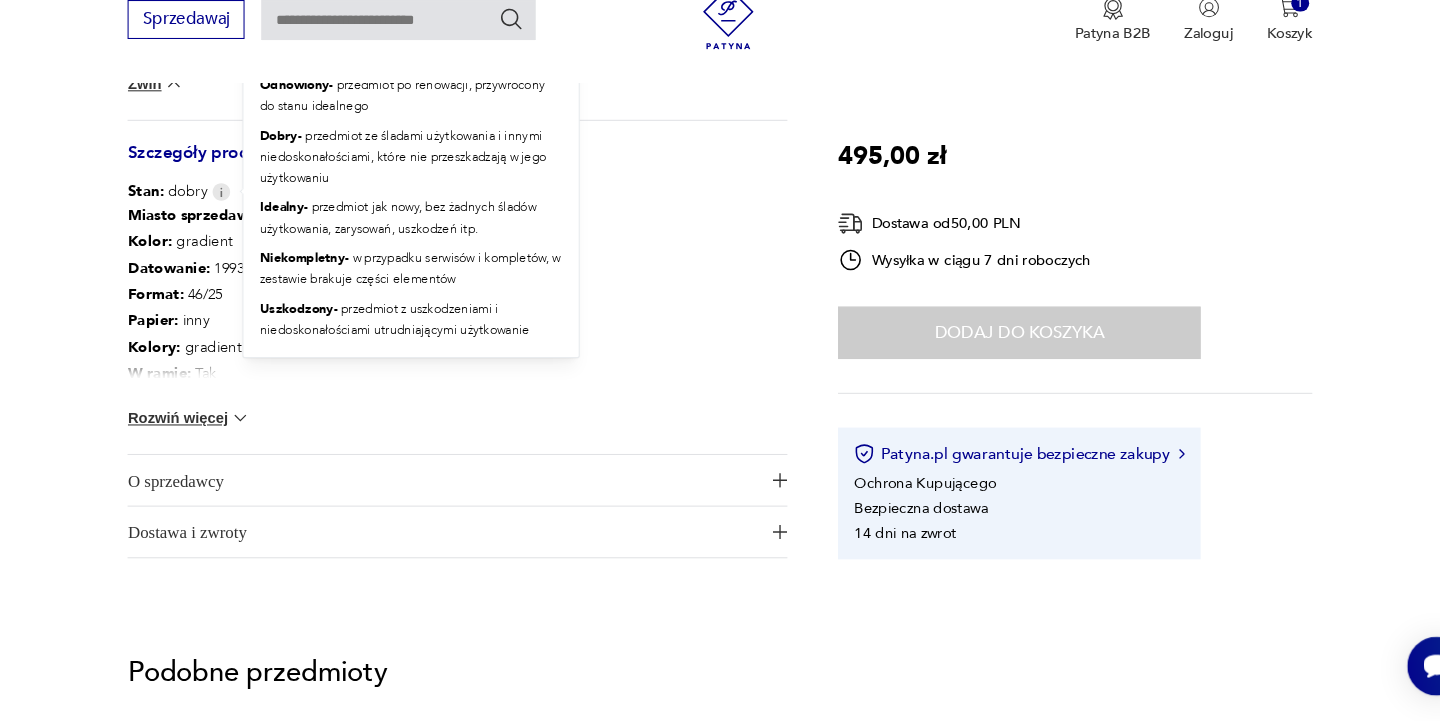 scroll, scrollTop: 937, scrollLeft: 0, axis: vertical 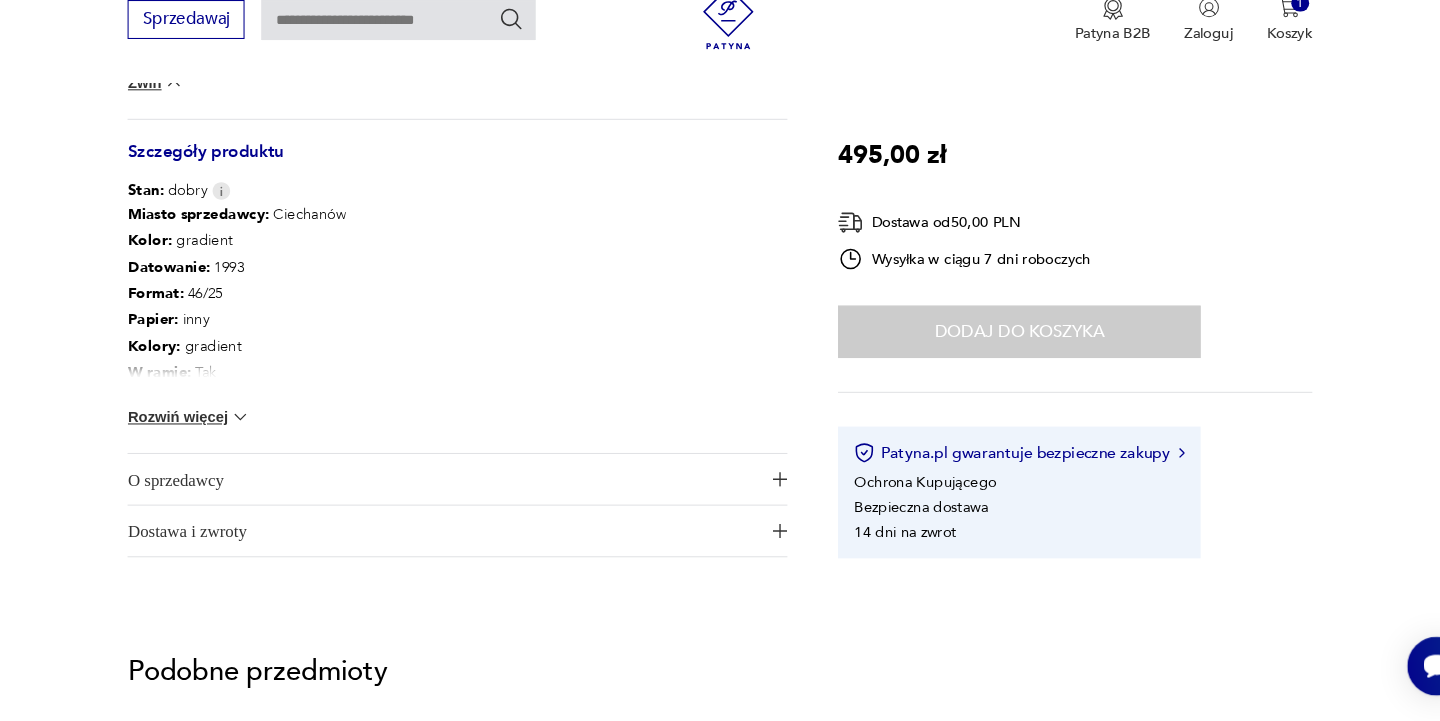 click on "Rozwiń więcej" at bounding box center (216, 433) 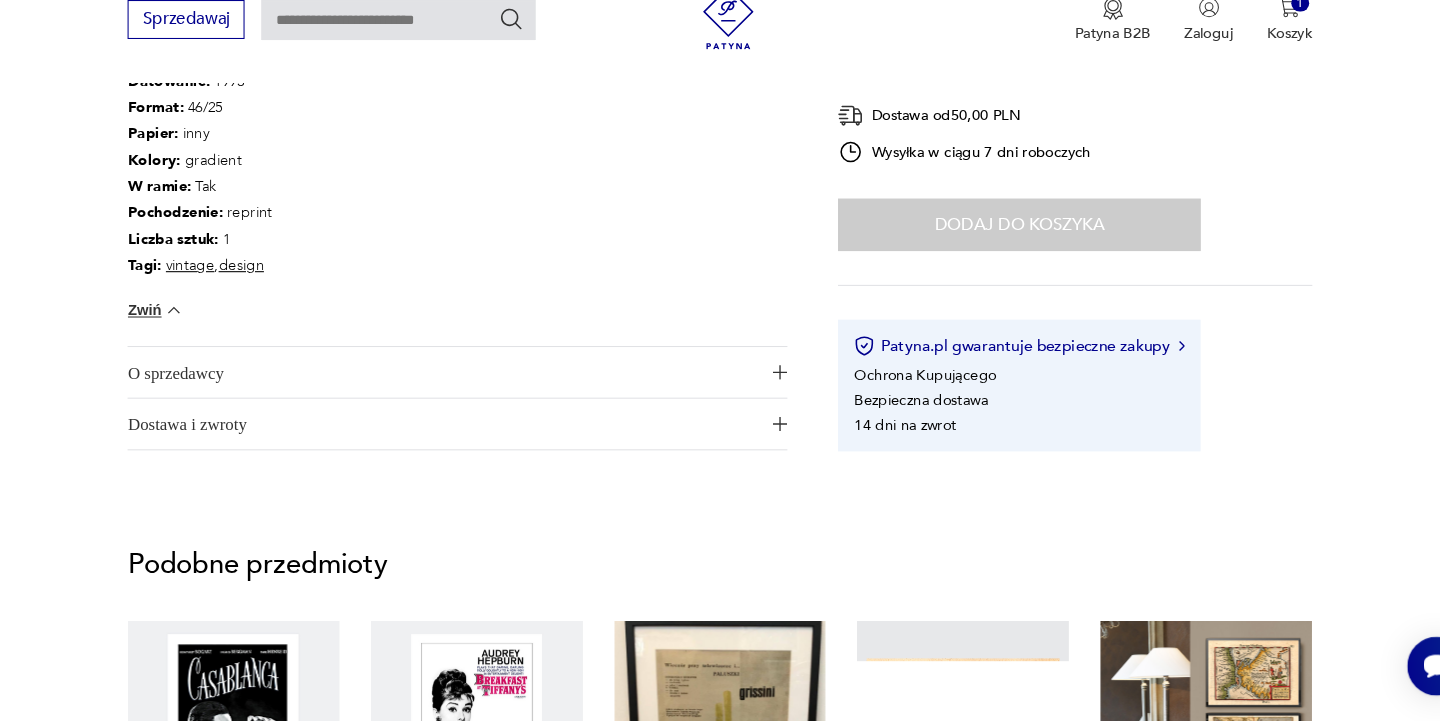 scroll, scrollTop: 1115, scrollLeft: 0, axis: vertical 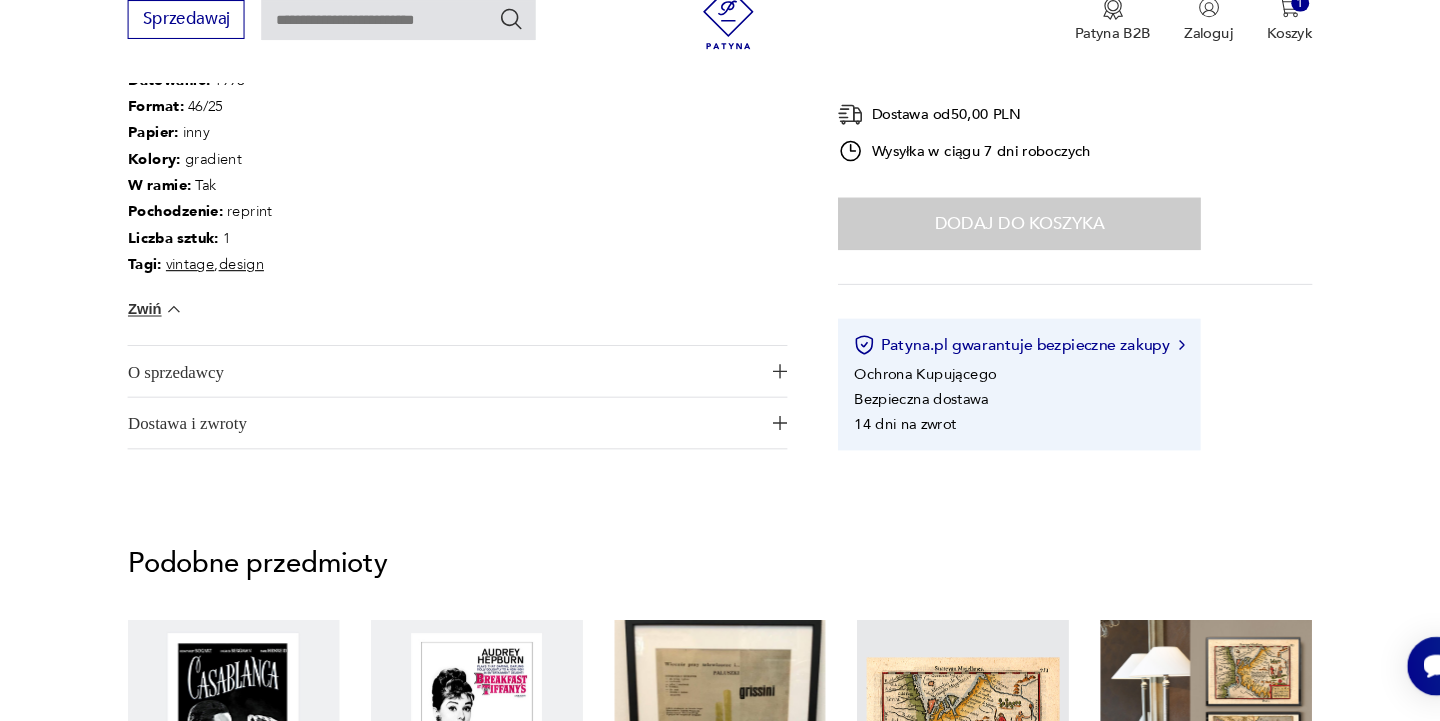 click on "O sprzedawcy" at bounding box center (457, 389) 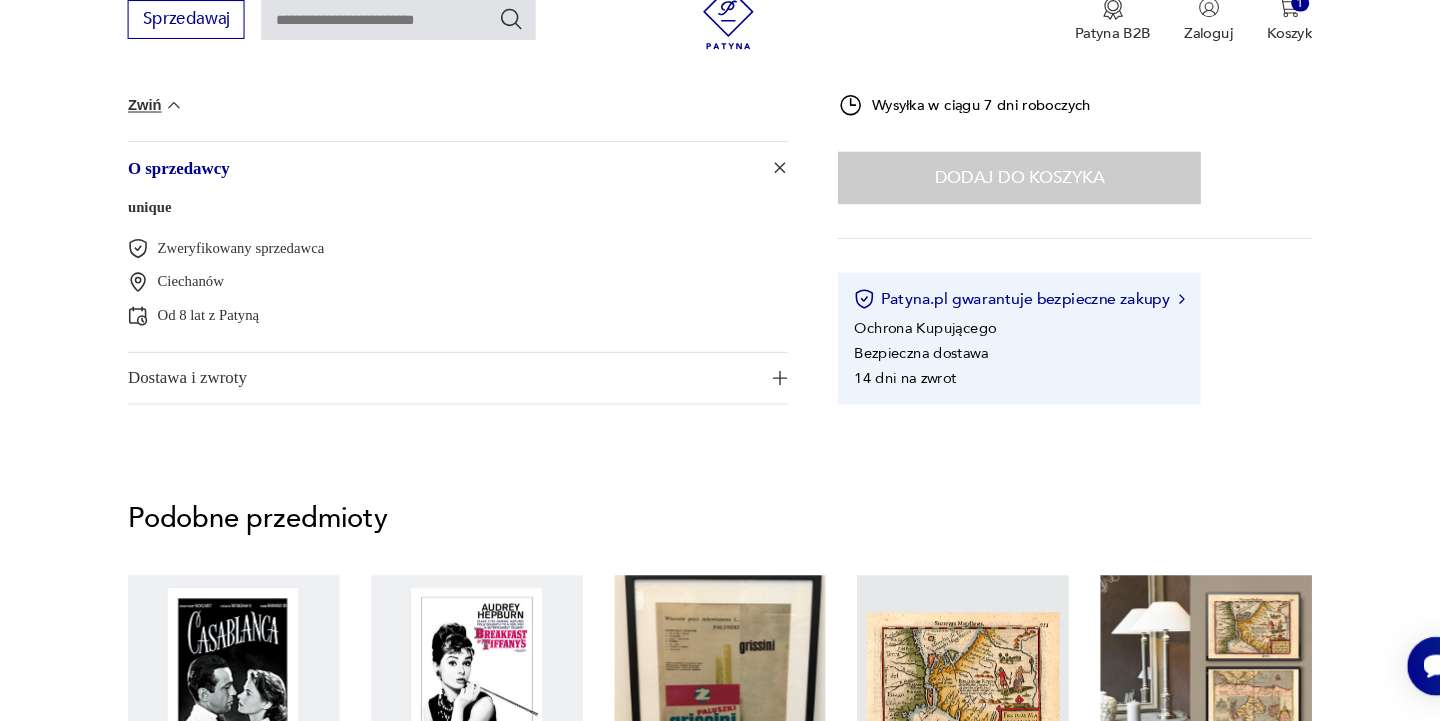 scroll, scrollTop: 1321, scrollLeft: 0, axis: vertical 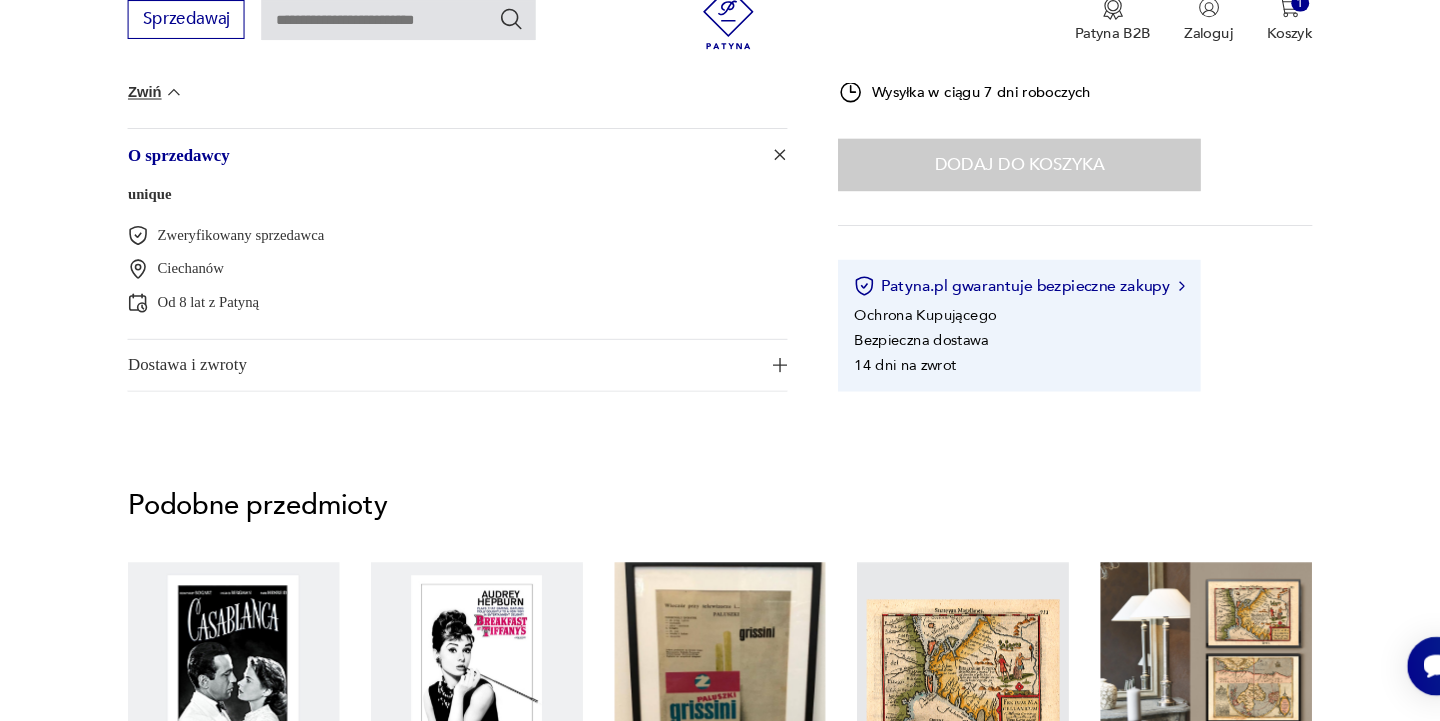 click on "Dostawa i zwroty" at bounding box center (457, 383) 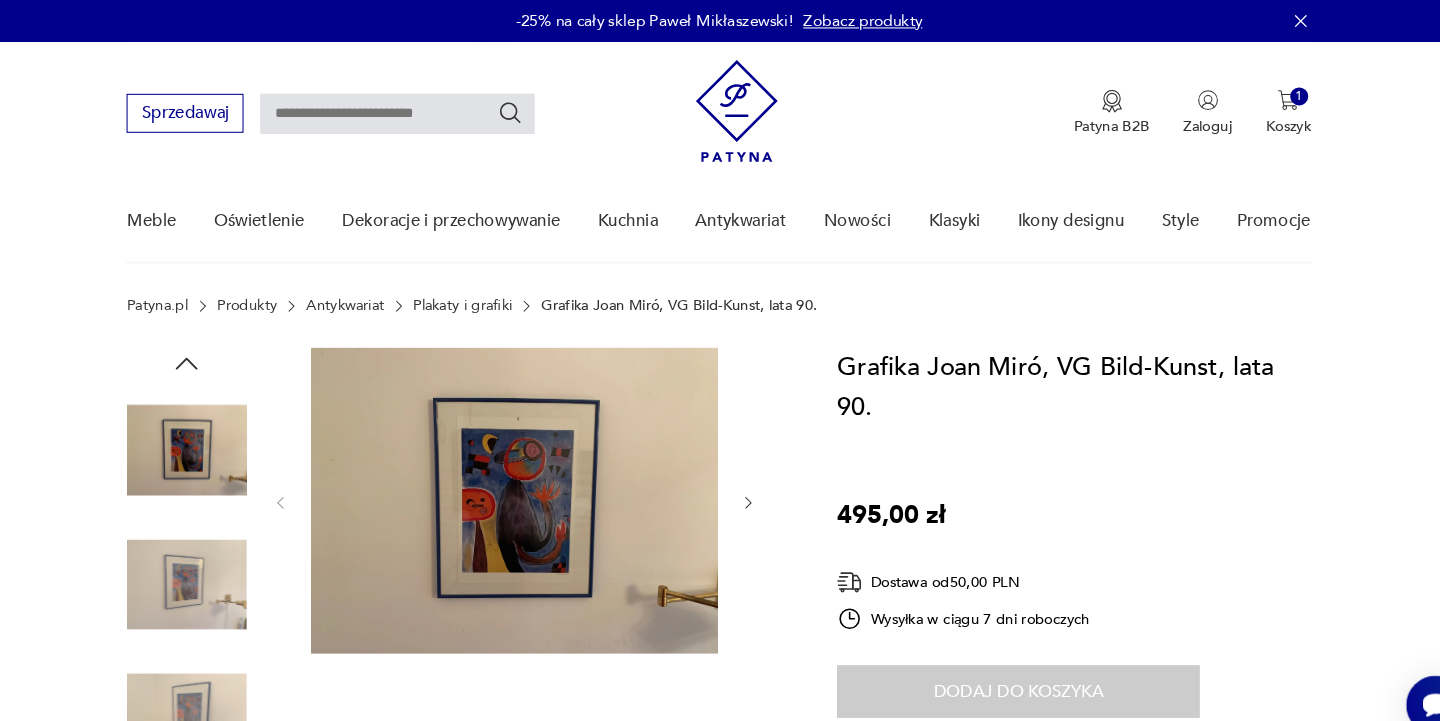 scroll, scrollTop: 0, scrollLeft: 0, axis: both 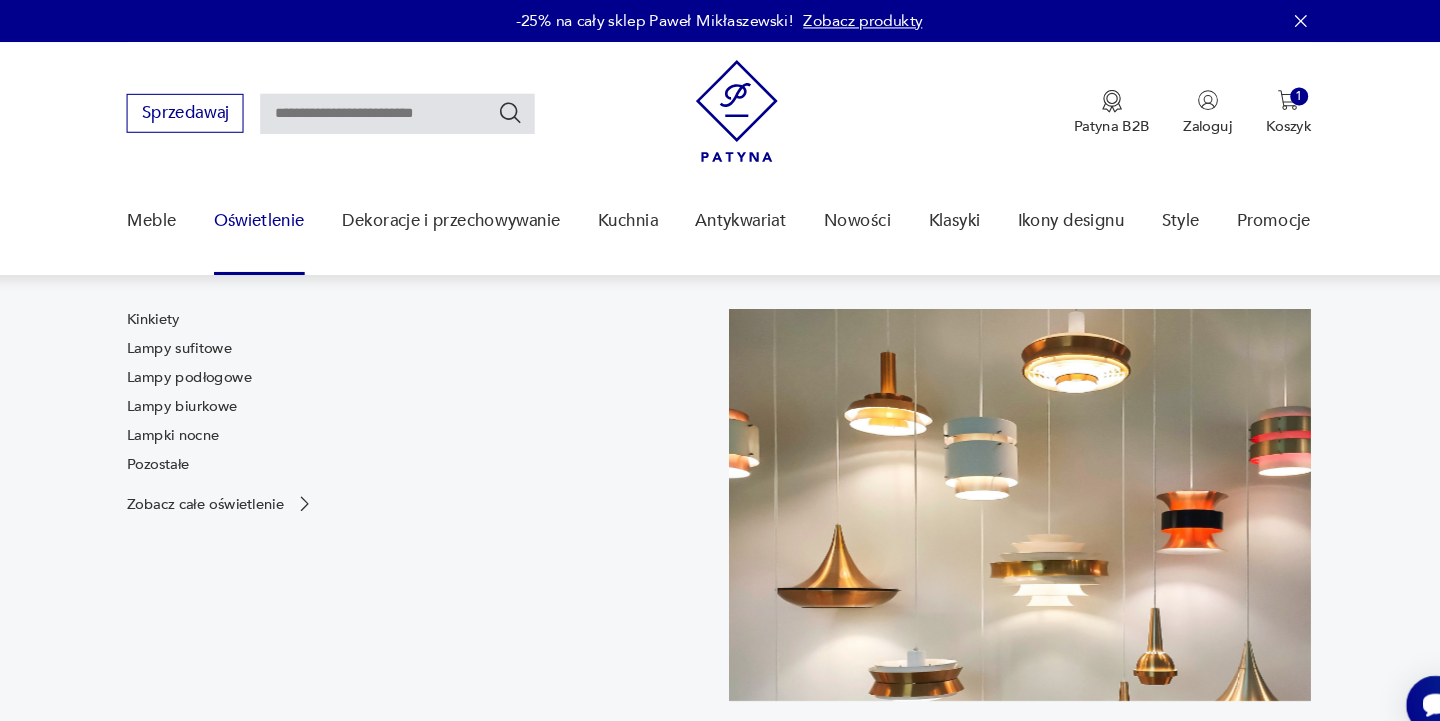 click on "Oświetlenie" at bounding box center (284, 209) 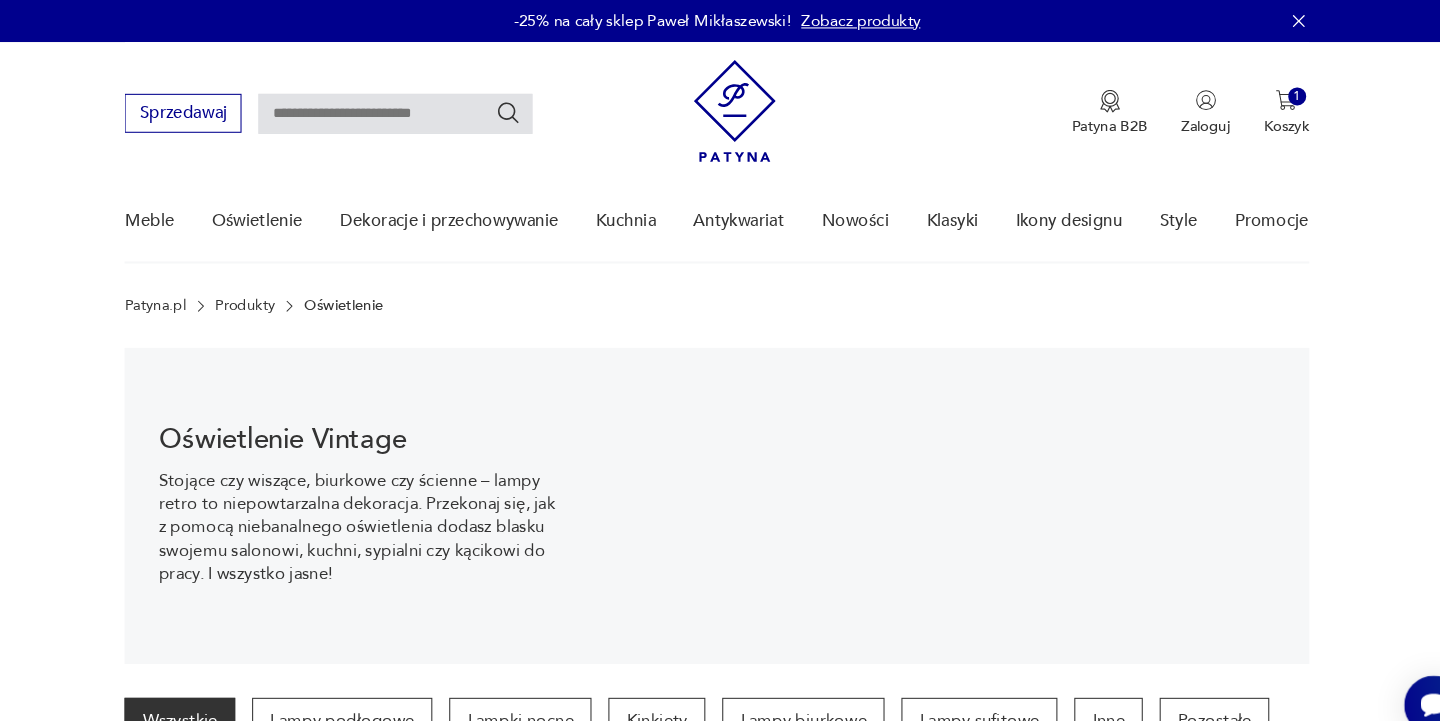 scroll, scrollTop: 0, scrollLeft: 0, axis: both 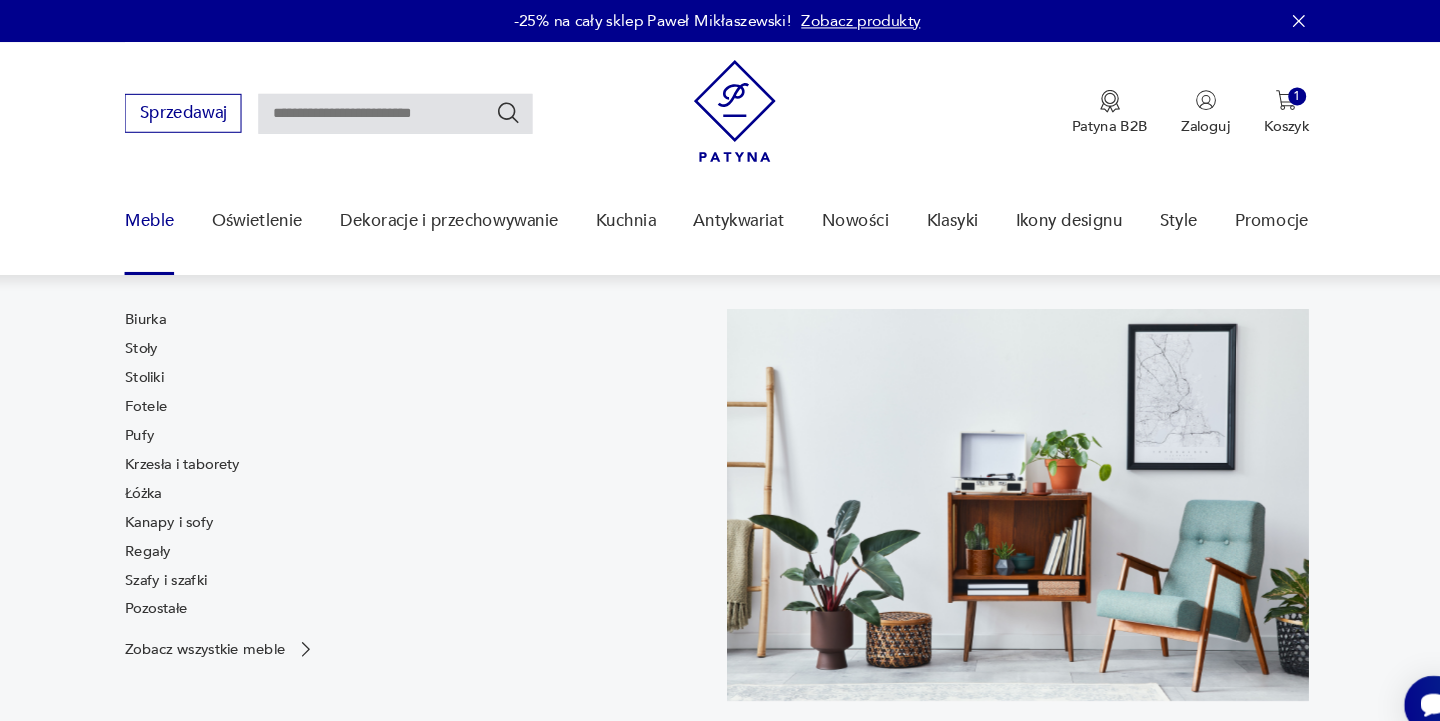 click on "Meble" at bounding box center (181, 209) 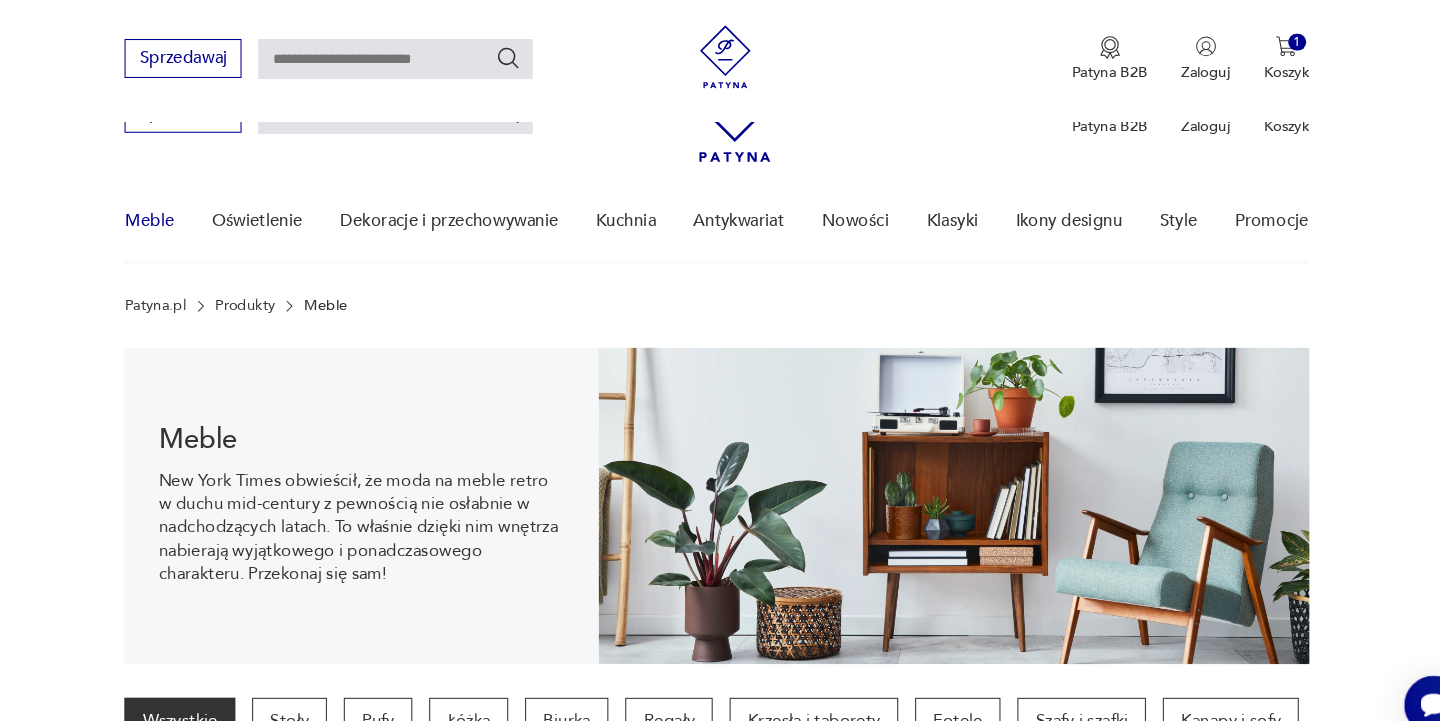 scroll, scrollTop: 434, scrollLeft: 0, axis: vertical 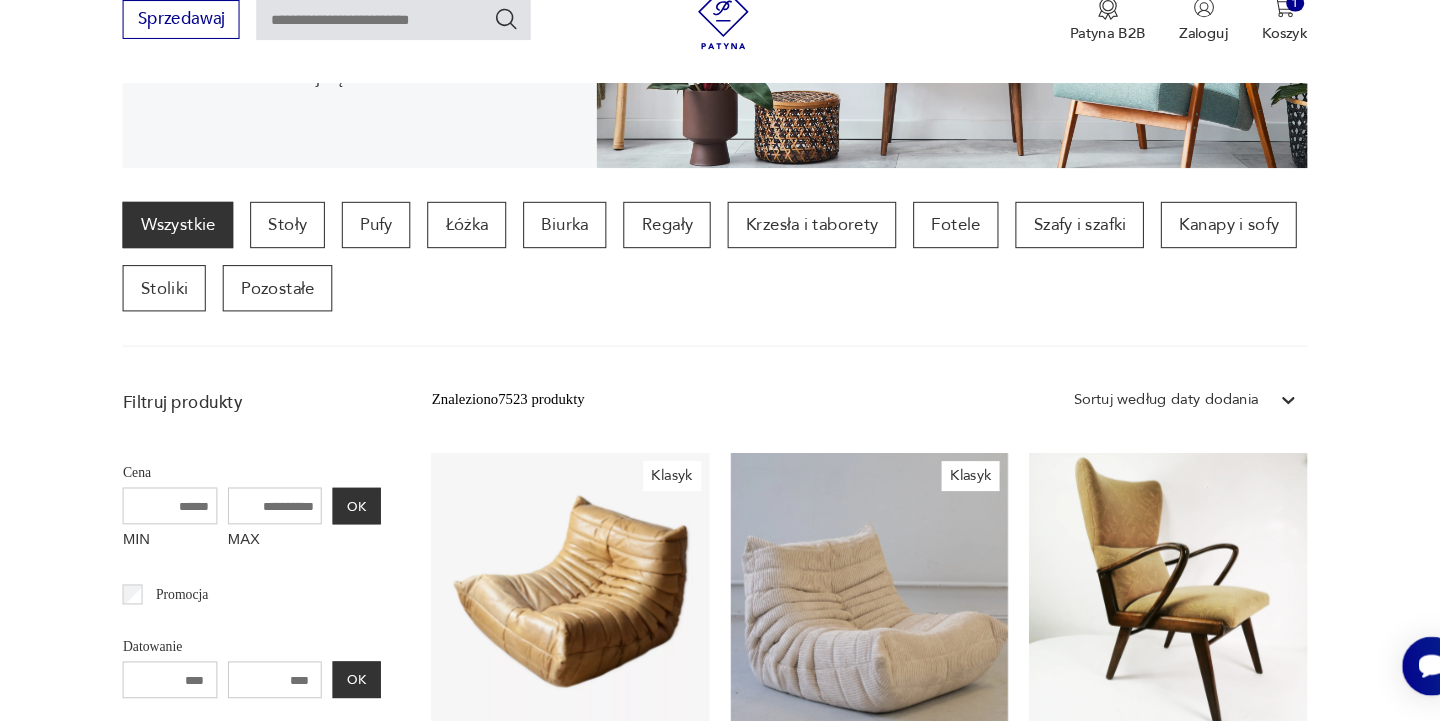click on "Wszystkie Stoły Pufy Łóżka Biurka Regały Krzesła i taborety Fotele Szafy i szafki Kanapy i sofy Stoliki Pozostałe" at bounding box center (720, 297) 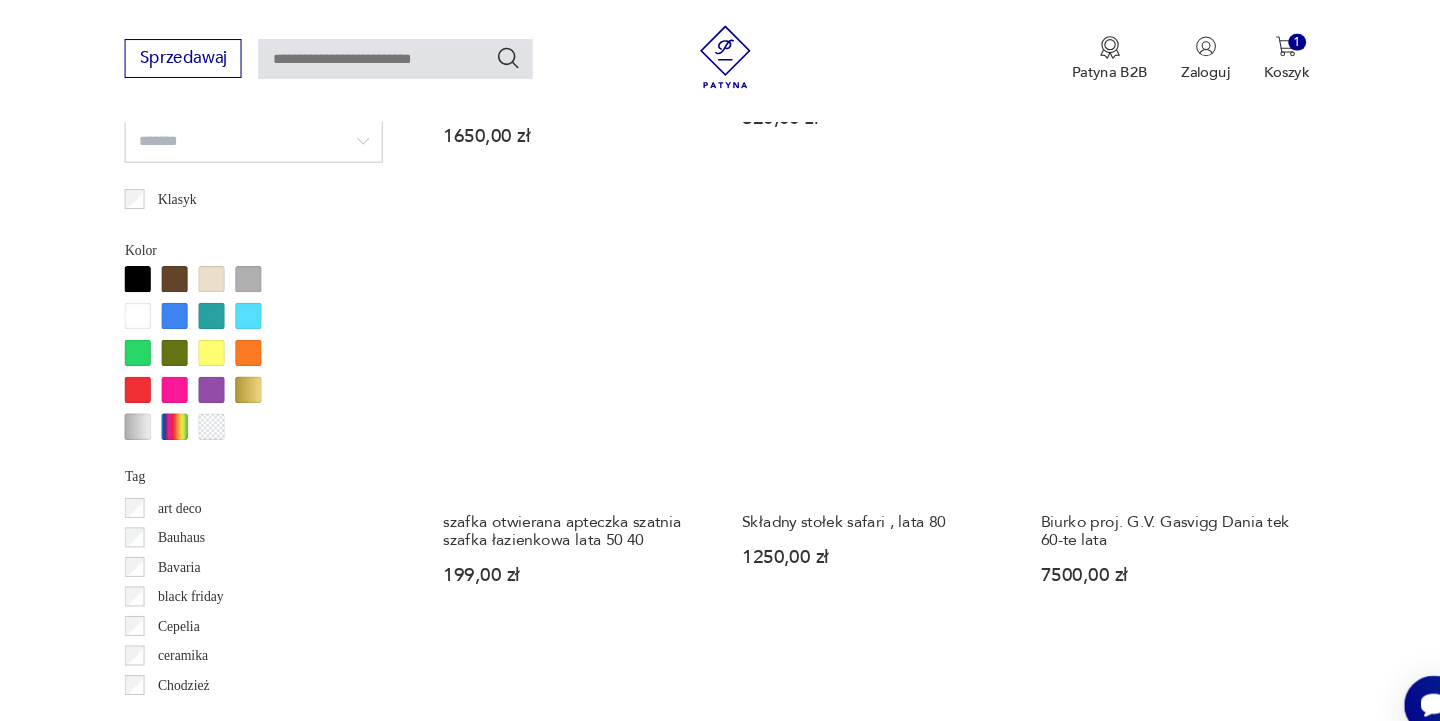 scroll, scrollTop: 1564, scrollLeft: 0, axis: vertical 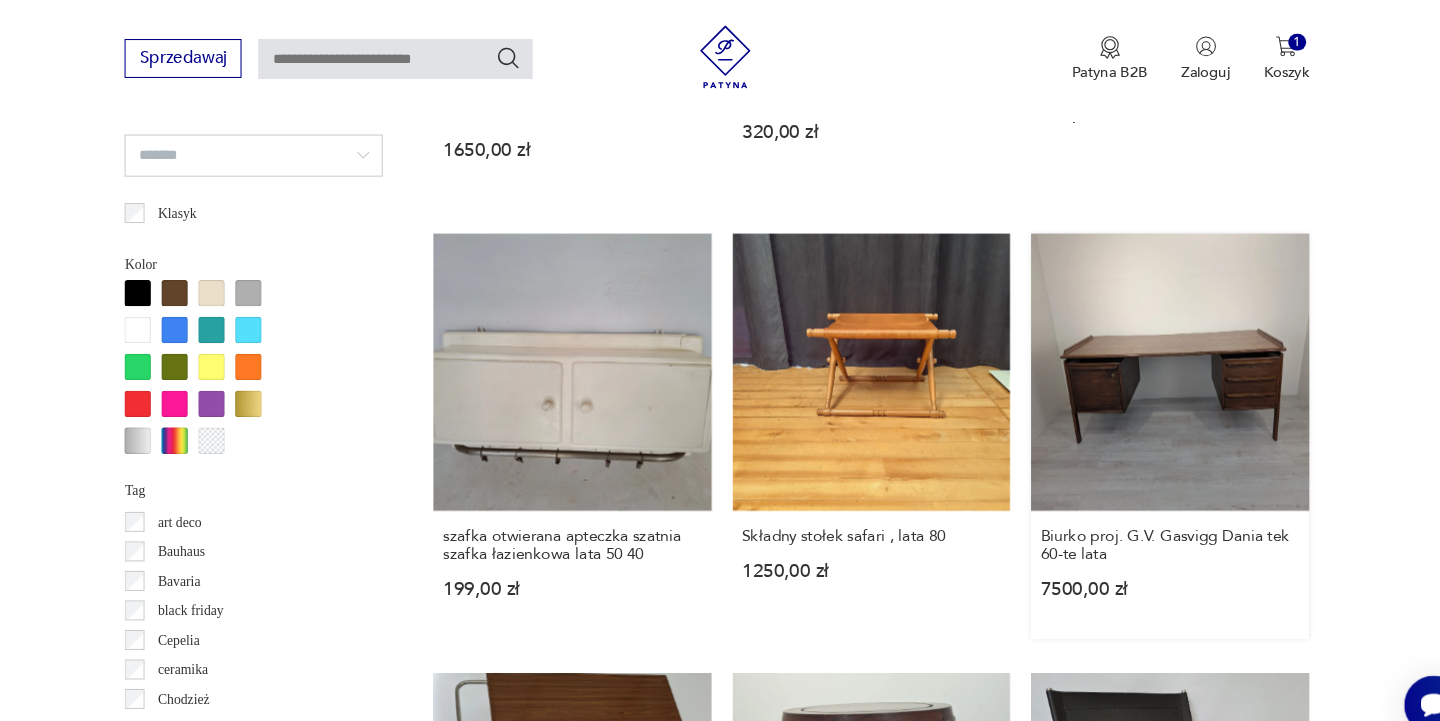 click on "Biurko proj.  [NAME] Dania tek 60-te lata 7500,00 zł" at bounding box center (1149, 414) 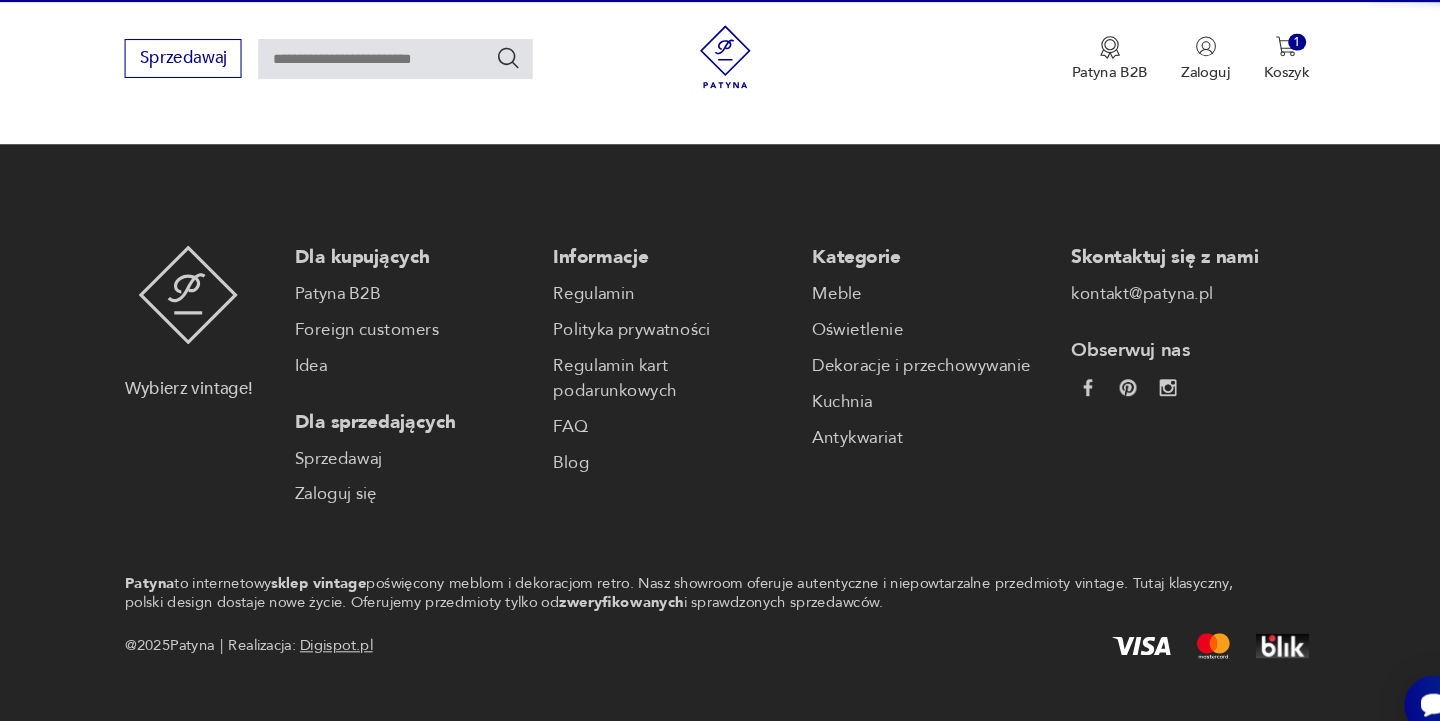 scroll, scrollTop: 23, scrollLeft: 0, axis: vertical 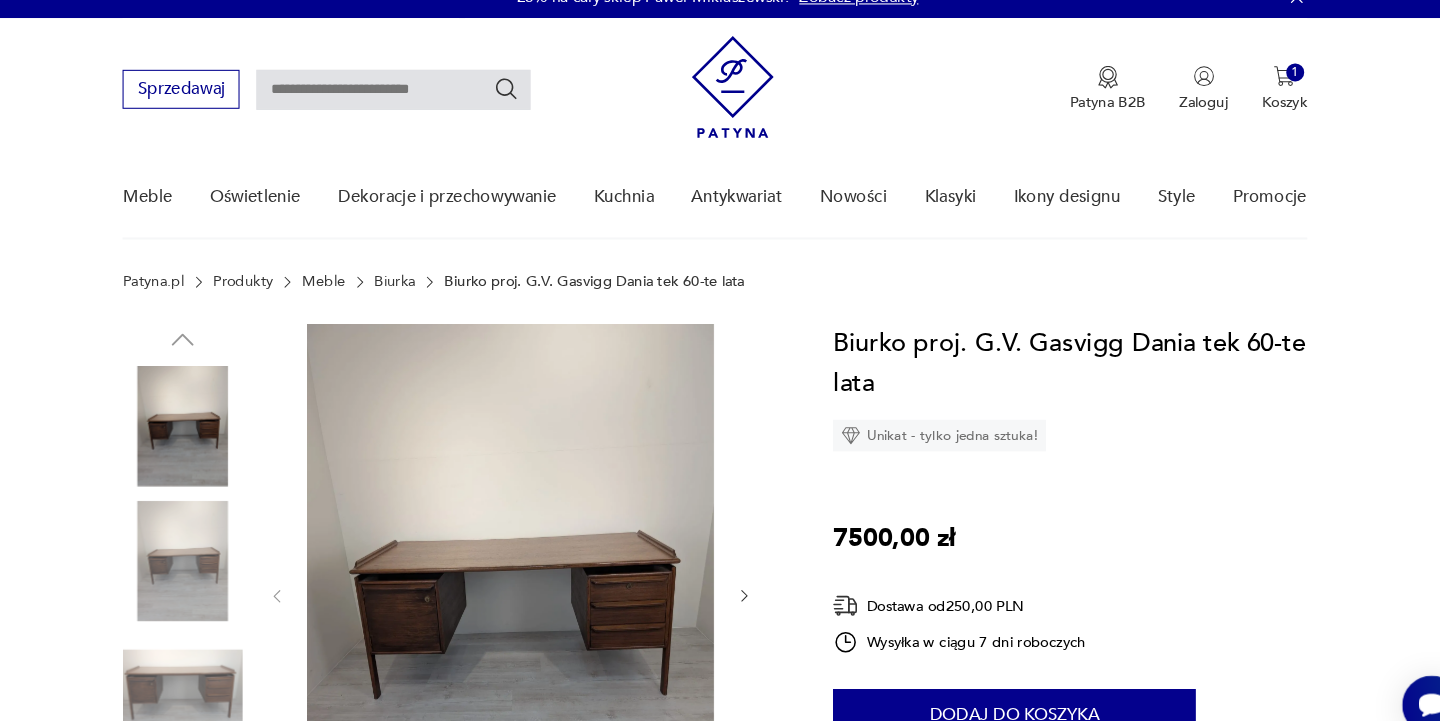 click on "Cenimy prywatność użytkowników Używamy plików cookie, aby poprawić jakość przeglądania, wyświetlać reklamy lub treści dostosowane do indywidualnych potrzeb użytkowników oraz analizować ruch na stronie. Kliknięcie przycisku „Akceptuj wszystkie” oznacza zgodę na wykorzystywanie przez nas plików cookie. Ustawienia    Akceptuję wszystkie Dostosuj preferencje dotyczące zgody   Używamy plików cookie, aby pomóc użytkownikom w sprawnej nawigacji i wykonywaniu określonych funkcji. Szczegółowe informacje na temat wszystkich plików cookie odpowiadających poszczególnym kategoriom zgody znajdują się poniżej. Pliki cookie sklasyfikowane jako „niezbędne” są przechowywane w przeglądarce użytkownika, ponieważ są niezbędne do włączenia podstawowych funkcji witryny....  Pokaż więcej Niezbędne Zawsze aktywne Plik cookie connect.sid Czas trwania 10 godzin Opis This cookie is used for authentication and for secure log-in. It registers the log-in information.  Plik cookie Opis" at bounding box center [720, 2078] 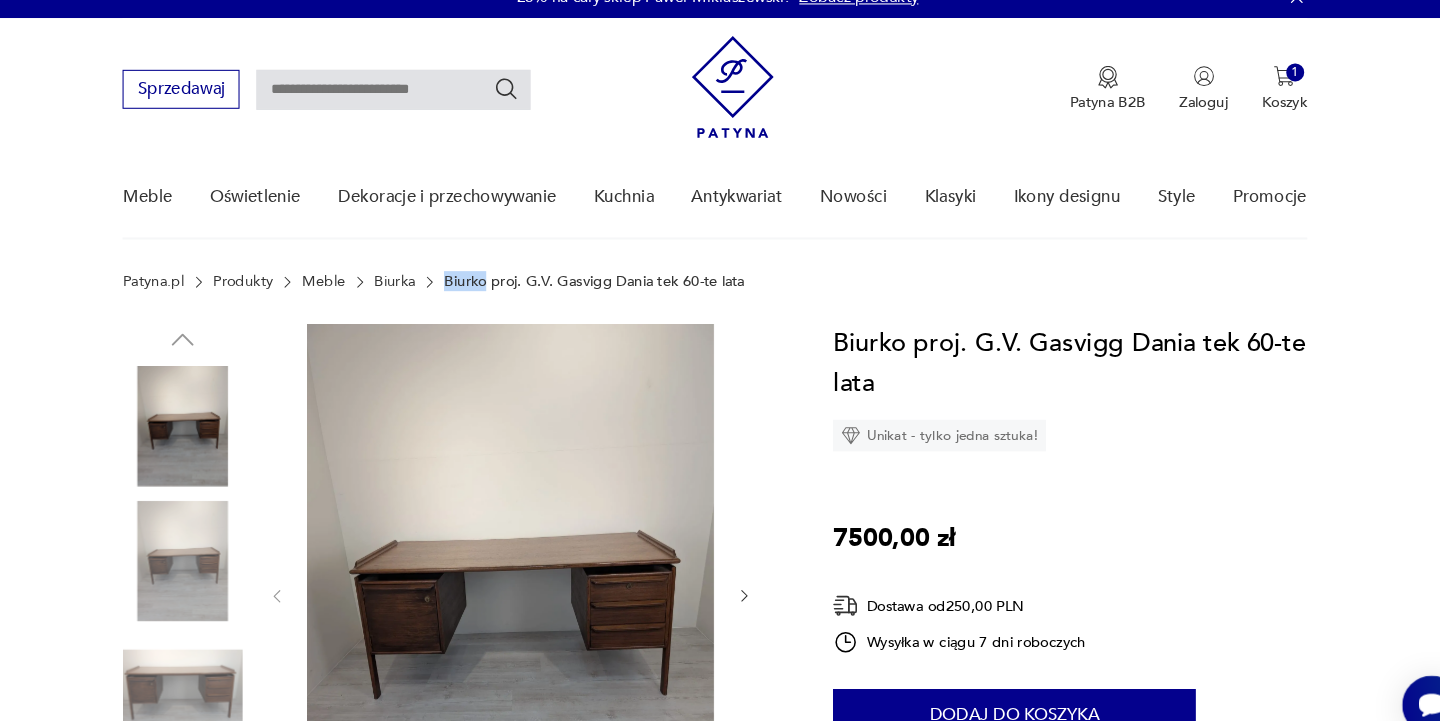 click on "Cenimy prywatność użytkowników Używamy plików cookie, aby poprawić jakość przeglądania, wyświetlać reklamy lub treści dostosowane do indywidualnych potrzeb użytkowników oraz analizować ruch na stronie. Kliknięcie przycisku „Akceptuj wszystkie” oznacza zgodę na wykorzystywanie przez nas plików cookie. Ustawienia    Akceptuję wszystkie Dostosuj preferencje dotyczące zgody   Używamy plików cookie, aby pomóc użytkownikom w sprawnej nawigacji i wykonywaniu określonych funkcji. Szczegółowe informacje na temat wszystkich plików cookie odpowiadających poszczególnym kategoriom zgody znajdują się poniżej. Pliki cookie sklasyfikowane jako „niezbędne” są przechowywane w przeglądarce użytkownika, ponieważ są niezbędne do włączenia podstawowych funkcji witryny....  Pokaż więcej Niezbędne Zawsze aktywne Plik cookie connect.sid Czas trwania 10 godzin Opis This cookie is used for authentication and for secure log-in. It registers the log-in information.  Plik cookie Opis" at bounding box center [720, 2078] 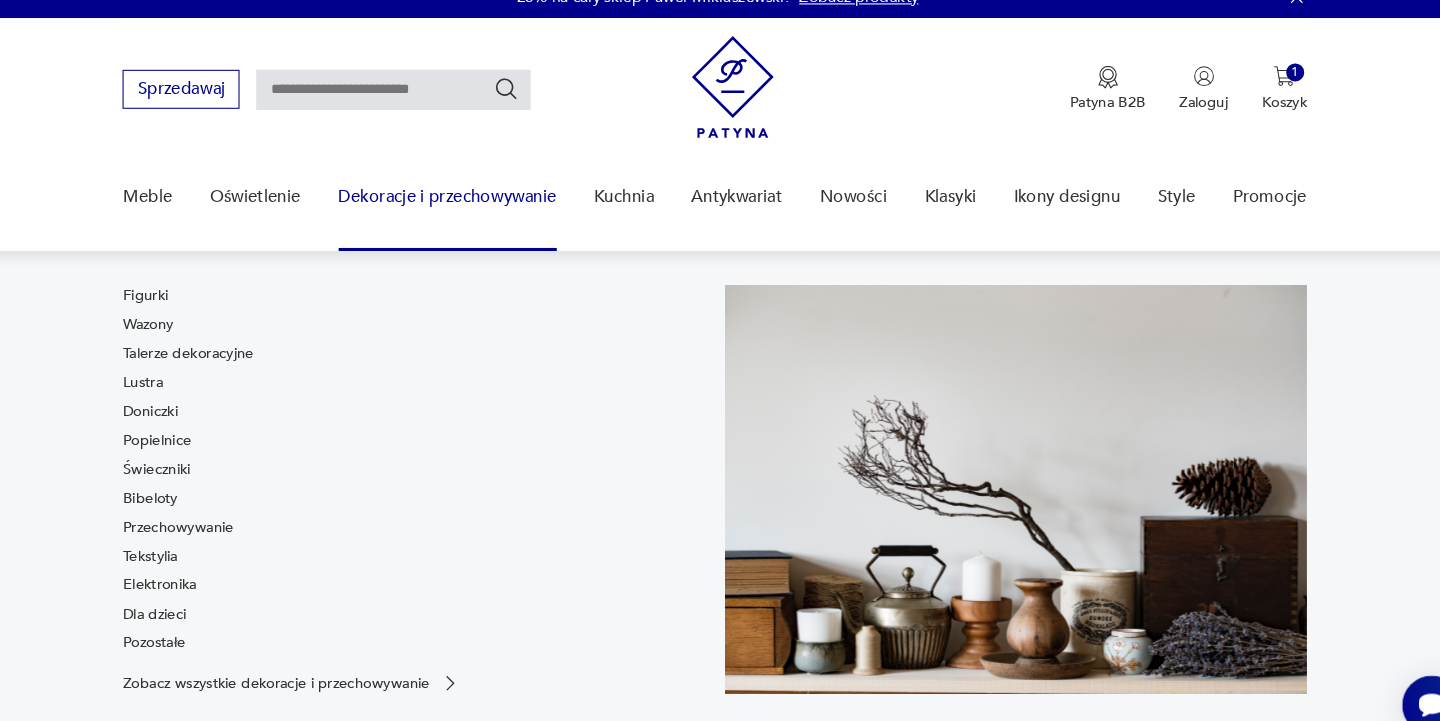 click on "Dekoracje i przechowywanie" at bounding box center [466, 186] 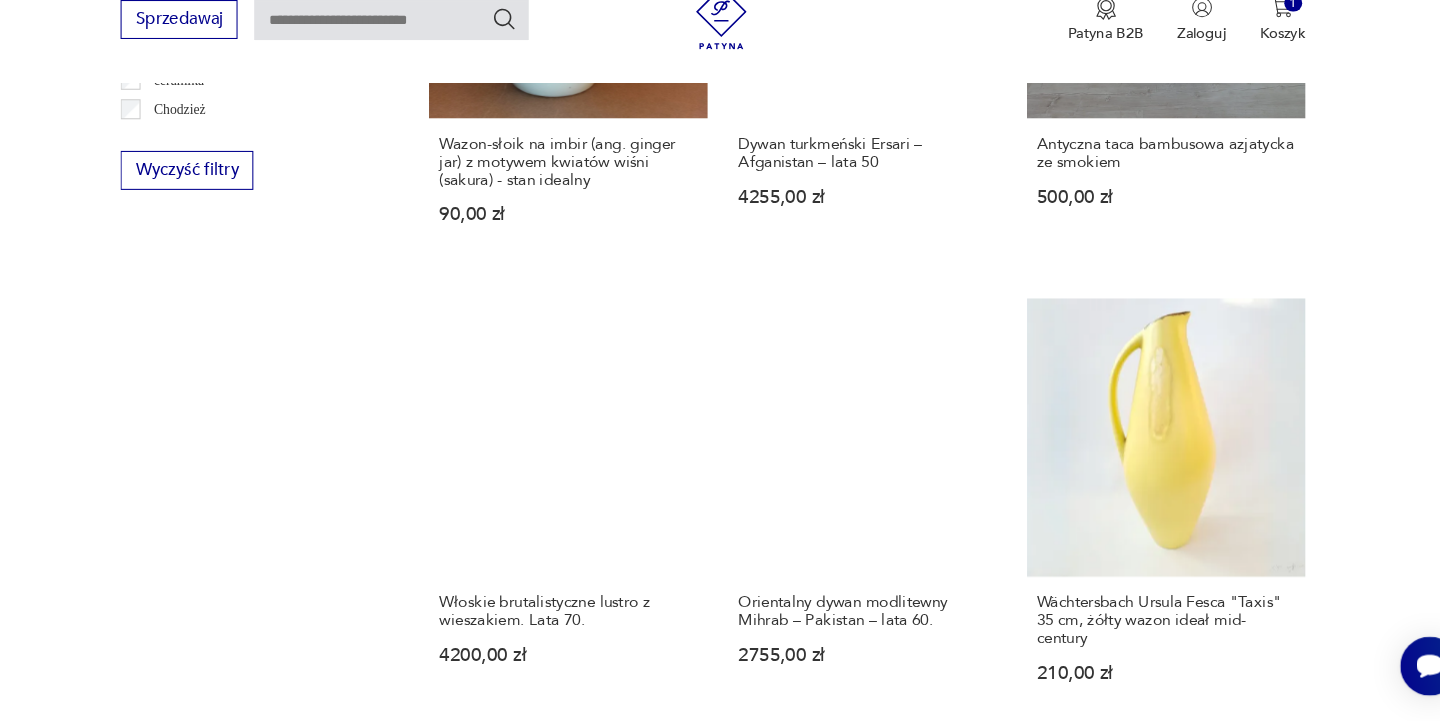 scroll, scrollTop: 1891, scrollLeft: 0, axis: vertical 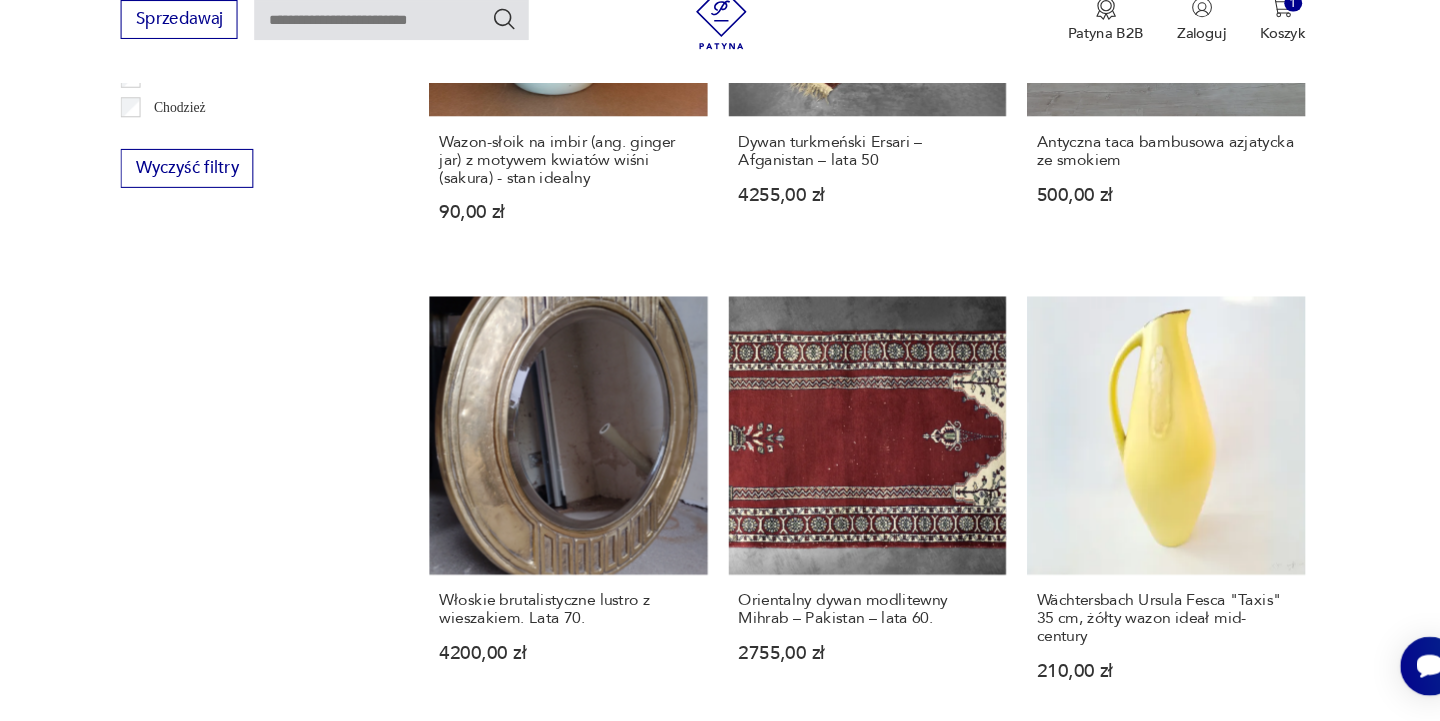 click on "2" at bounding box center (866, 1643) 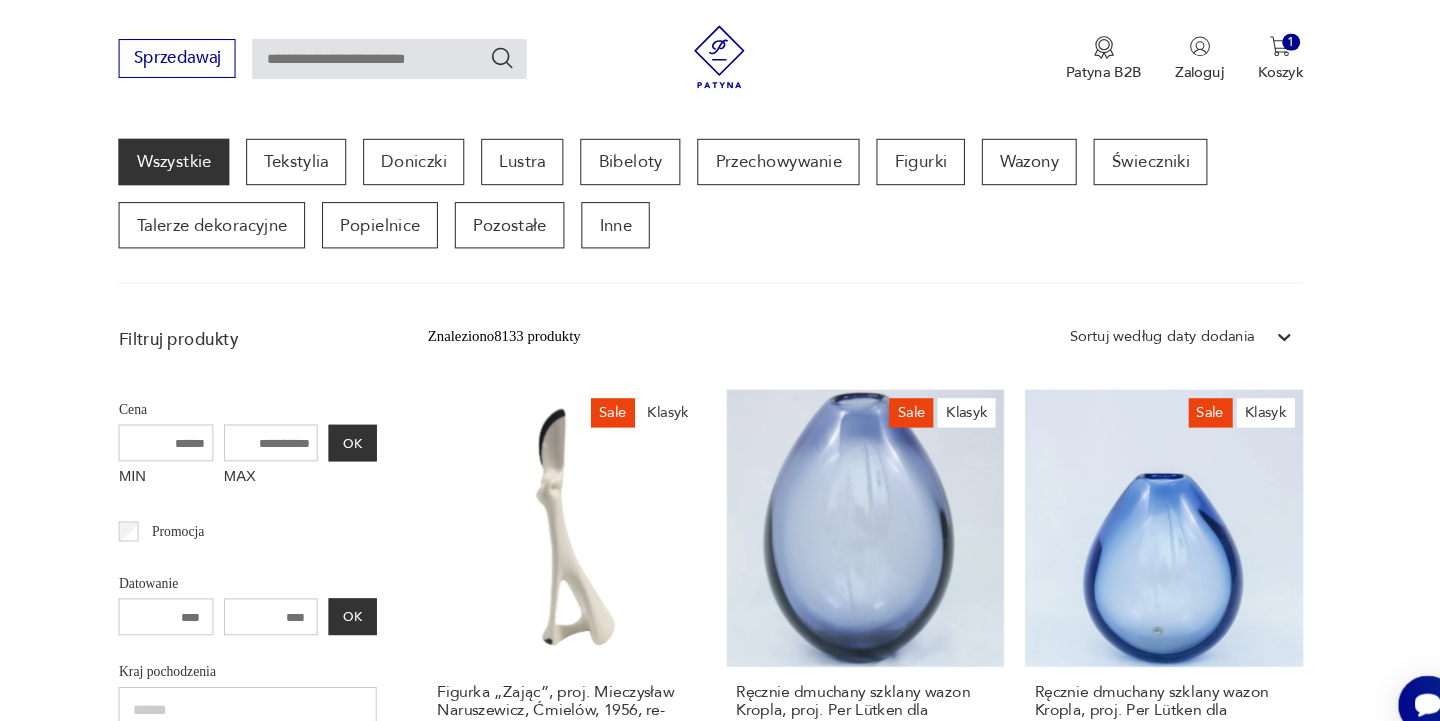 click on "Znaleziono  8133   produkty Filtruj Sortuj według daty dodania Sortuj według daty dodania Sale Klasyk Figurka „Zając”,  proj. [NAME], Ćmielów, 1956, re-edycja 2004 950,00 zł 1100,00 zł Sale Klasyk Ręcznie dmuchany szklany wazon Kropla, proj. [NAME] dla Holmegaard, lata 60., rozmiar XL 9700,00 zł 12 900,00 zł Sale Klasyk Ręcznie dmuchany szklany wazon Kropla, proj. [NAME] dla Holmegaard, lata 60., rozmiar M 1460,00 zł 1935,00 zł Wiklinowe lustro , [NAME] , Niemcy , lata 30 795,00 zł Duży porcelanowy wazon Veb Steingutfabric Drezno lata 60-te 1200,00 zł Dywan orientalny Hamadan – Persja/Iran – lata 60 3615,00 zł Wazon-słoik na imbir (ang. ginger jar) z motywem kwiatów wiśni (sakura) - stan idealny 90,00 zł Dywan turkmeński Ersari – Afganistan – lata 50 4255,00 zł Antyczna taca bambusowa azjatycka ze smokiem 500,00 zł Włoskie brutalistyczne lustro z wieszakiem. Lata 70. 4200,00 zł 2755,00 zł 210,00 zł 80,00 zł 1 2 3" at bounding box center (866, 1662) 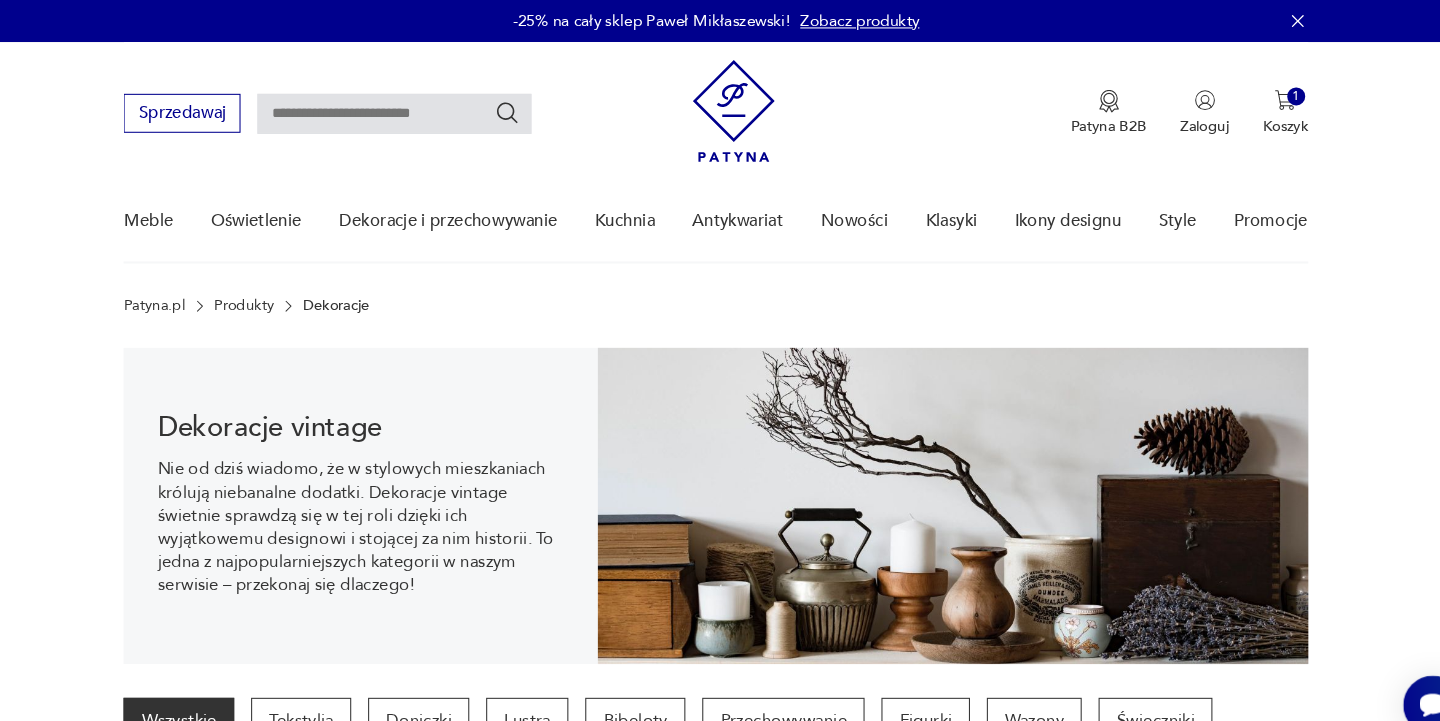 scroll, scrollTop: 0, scrollLeft: 0, axis: both 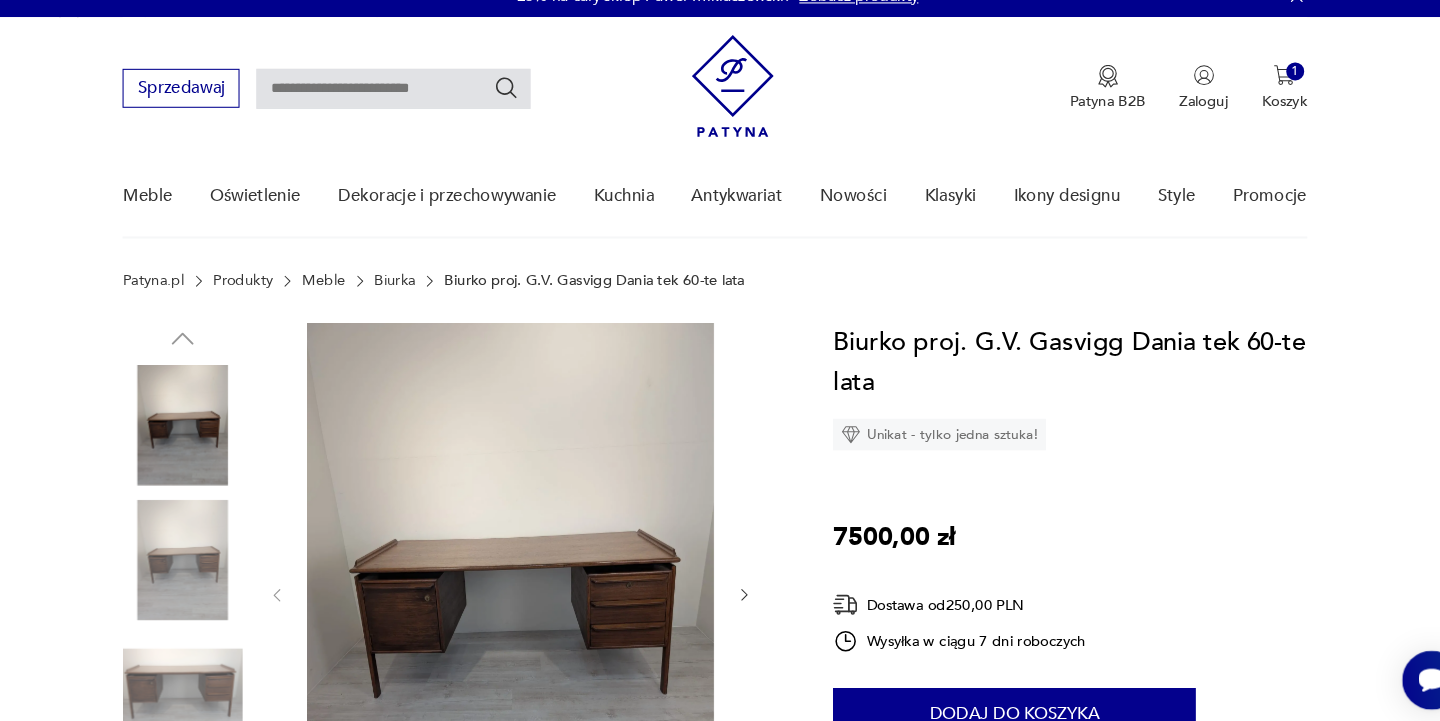 click at bounding box center (526, 586) 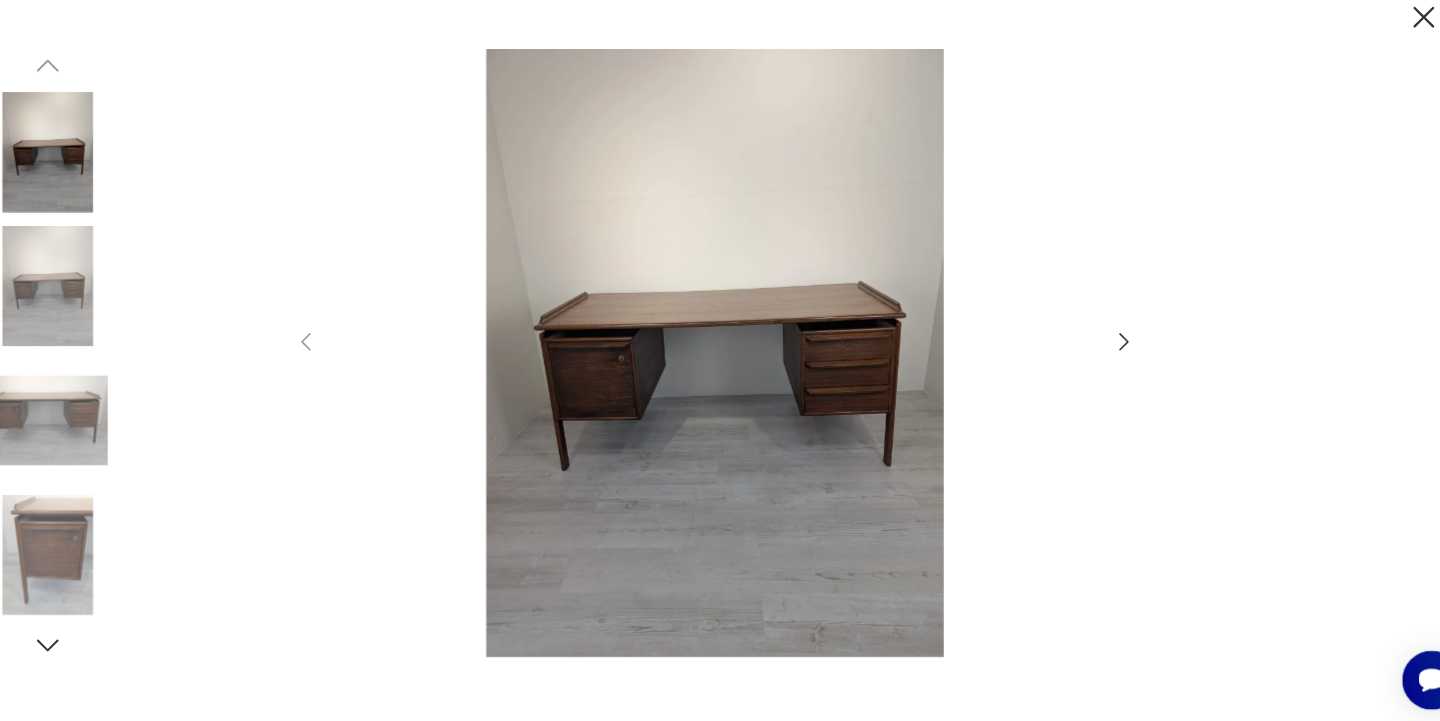 click at bounding box center (720, 358) 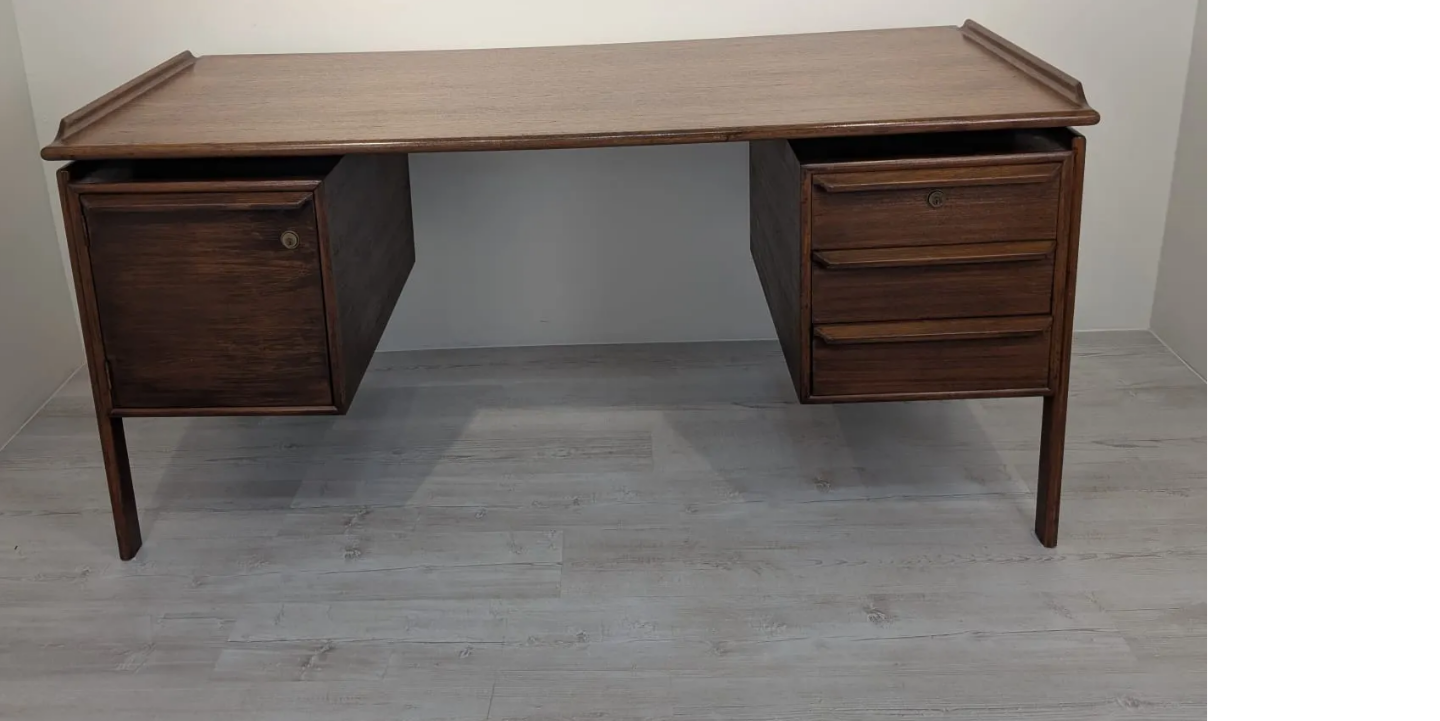 scroll, scrollTop: 123, scrollLeft: 0, axis: vertical 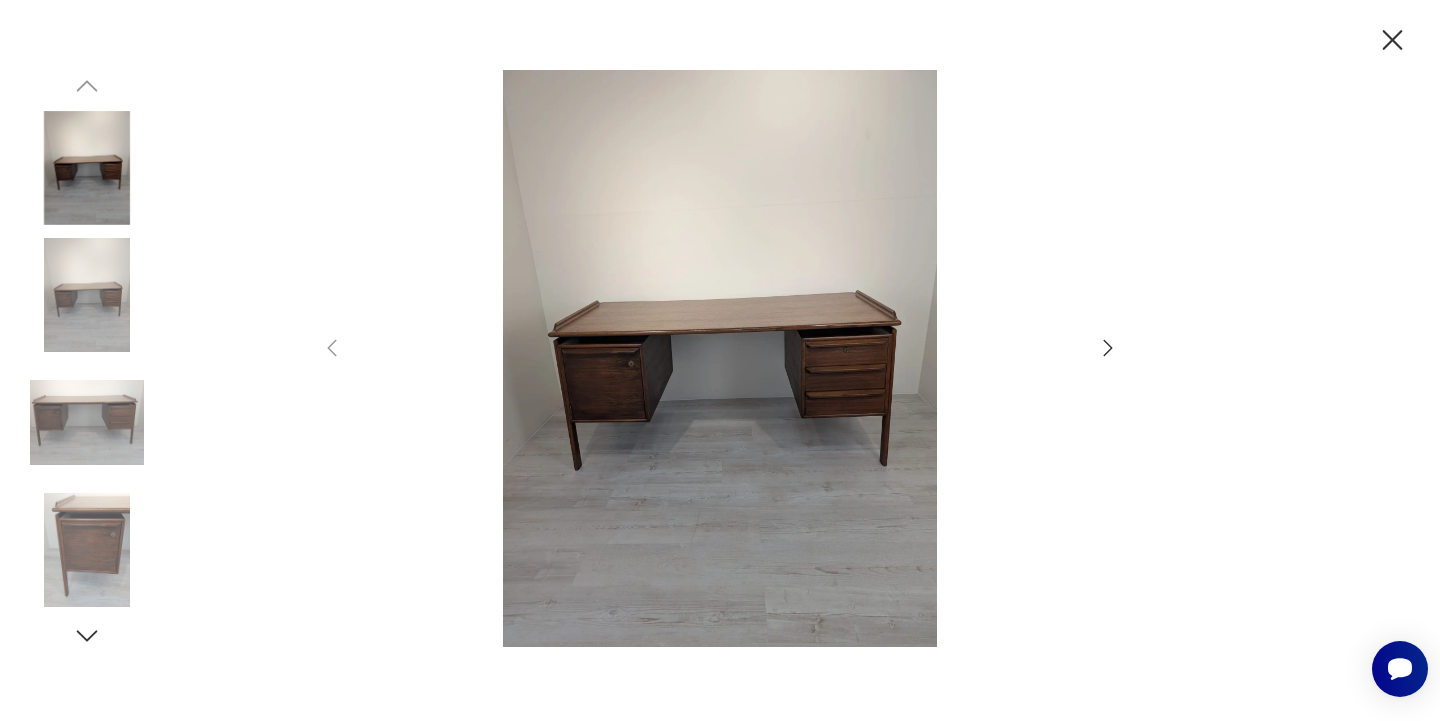 click at bounding box center (87, 423) 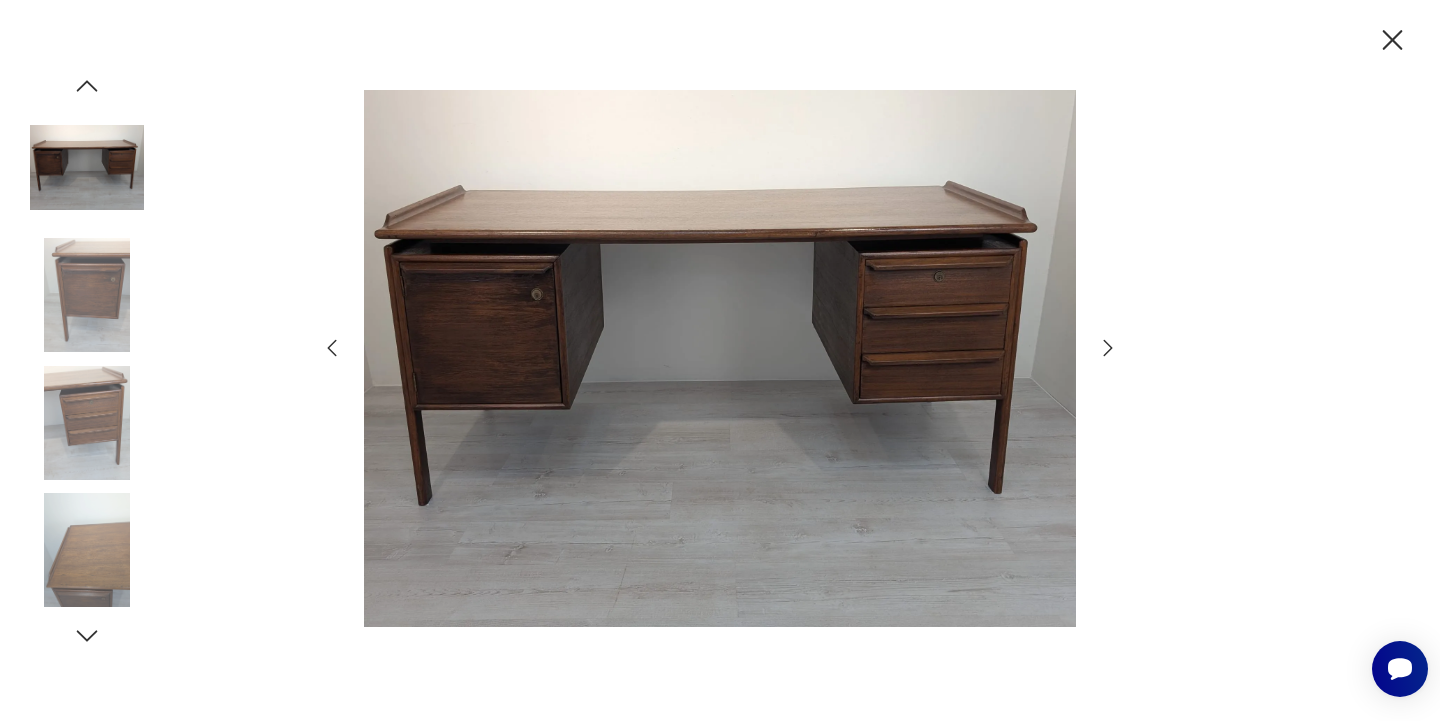 click 